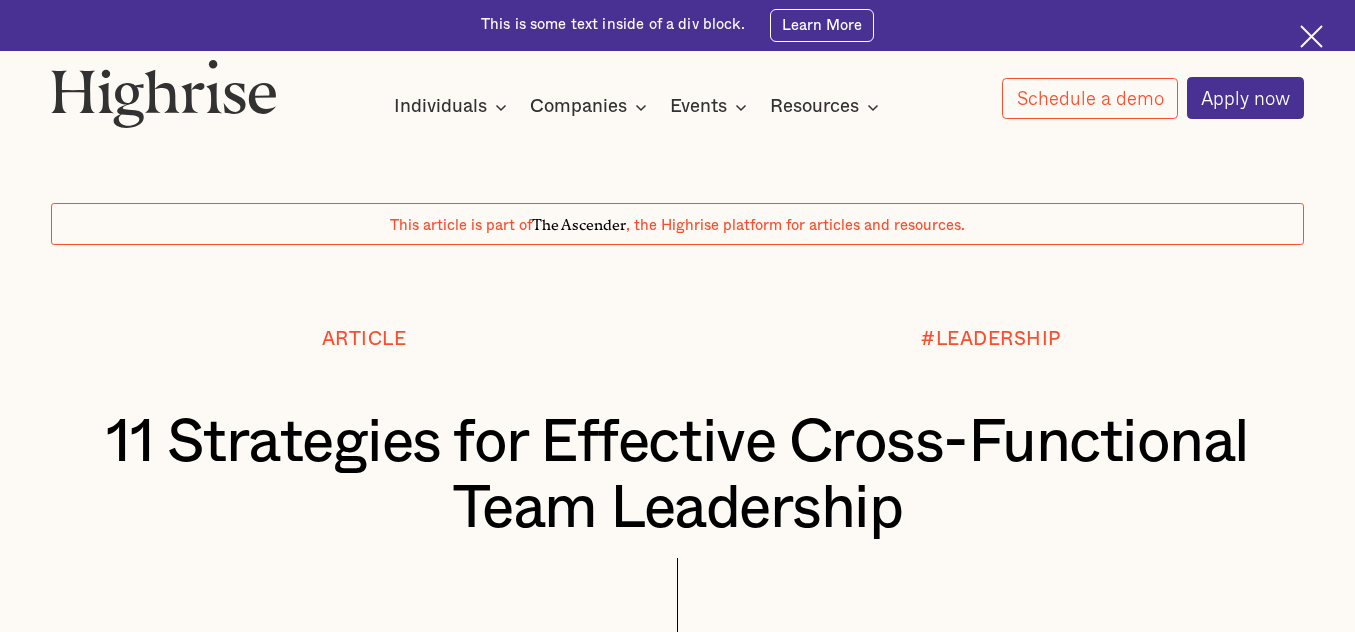 scroll, scrollTop: 0, scrollLeft: 0, axis: both 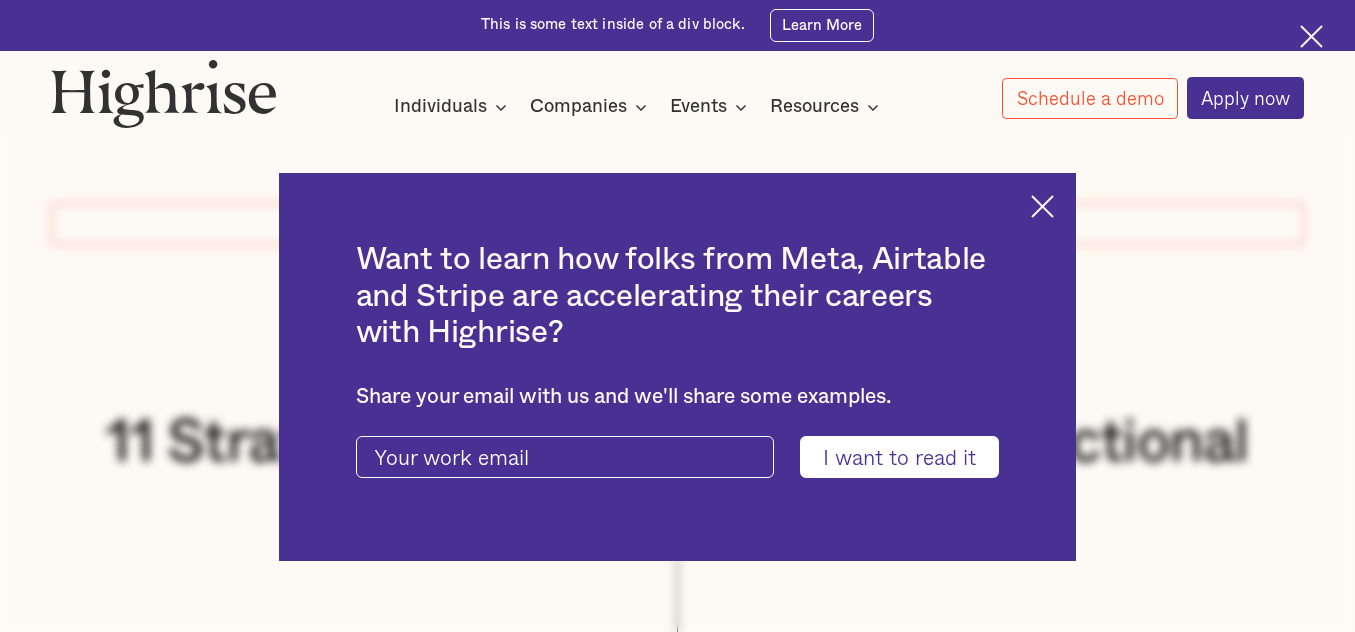 click at bounding box center (1042, 206) 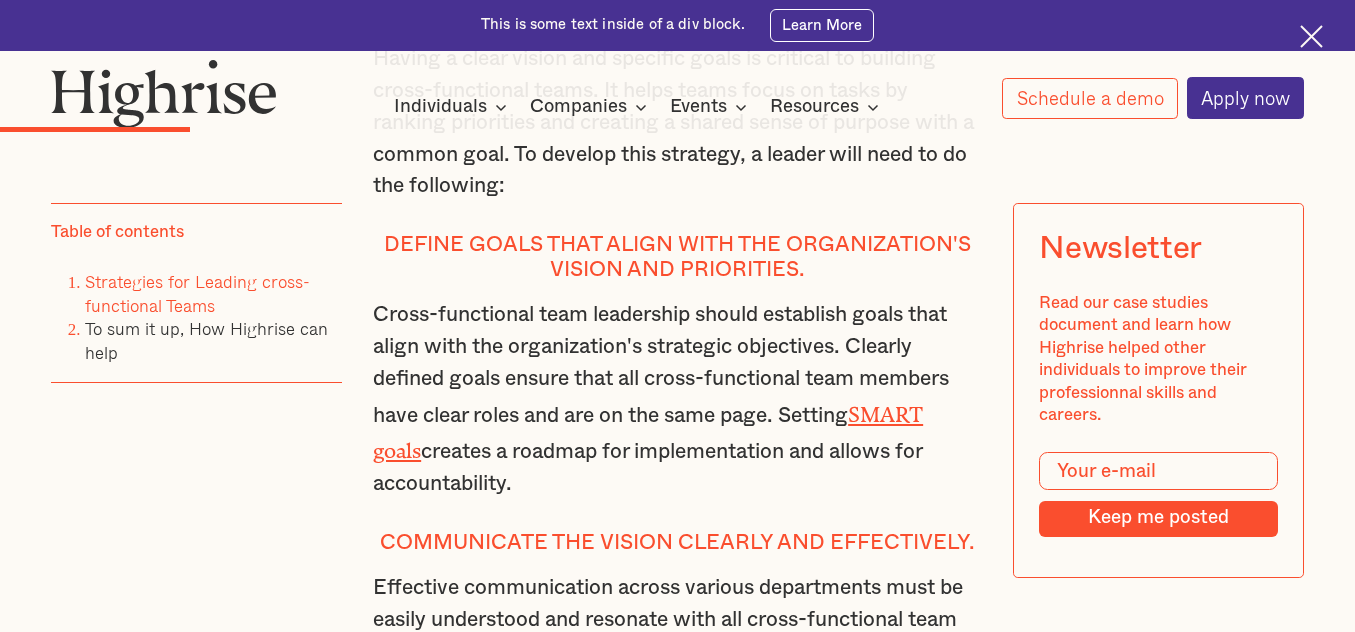 scroll, scrollTop: 3427, scrollLeft: 0, axis: vertical 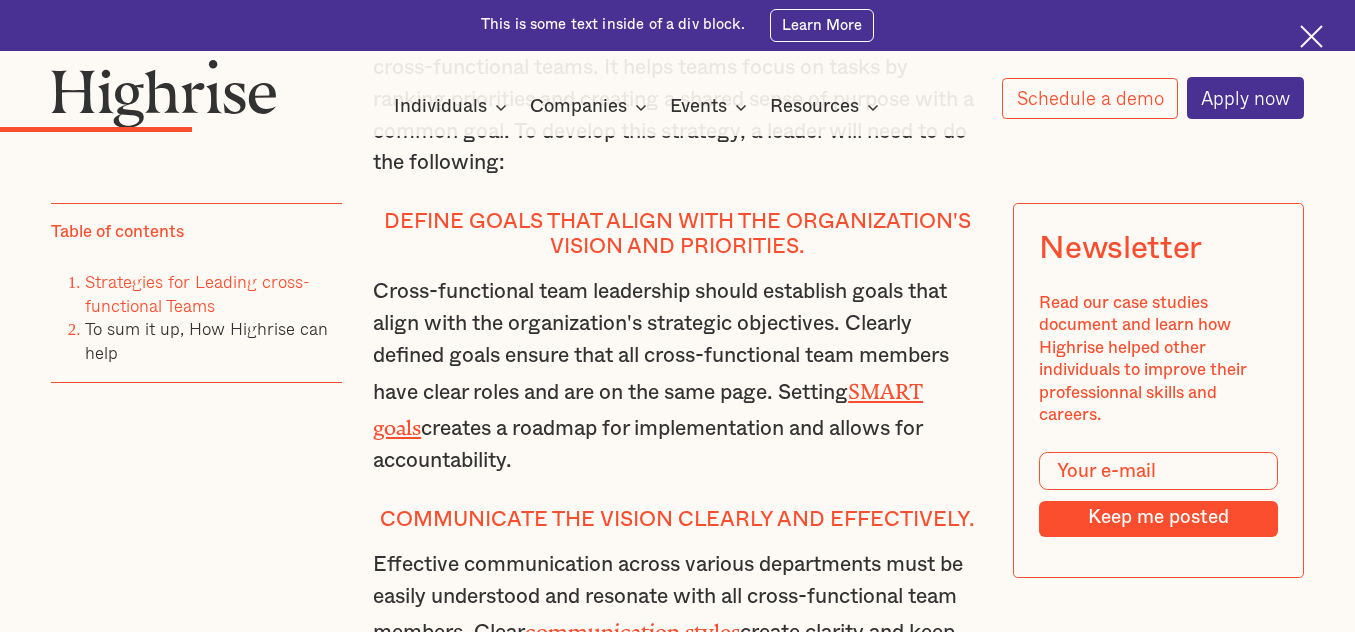 click on "Read our case studies document and learn how Highrise helped other individuals to improve their professionnal skills and careers." at bounding box center (1158, 359) 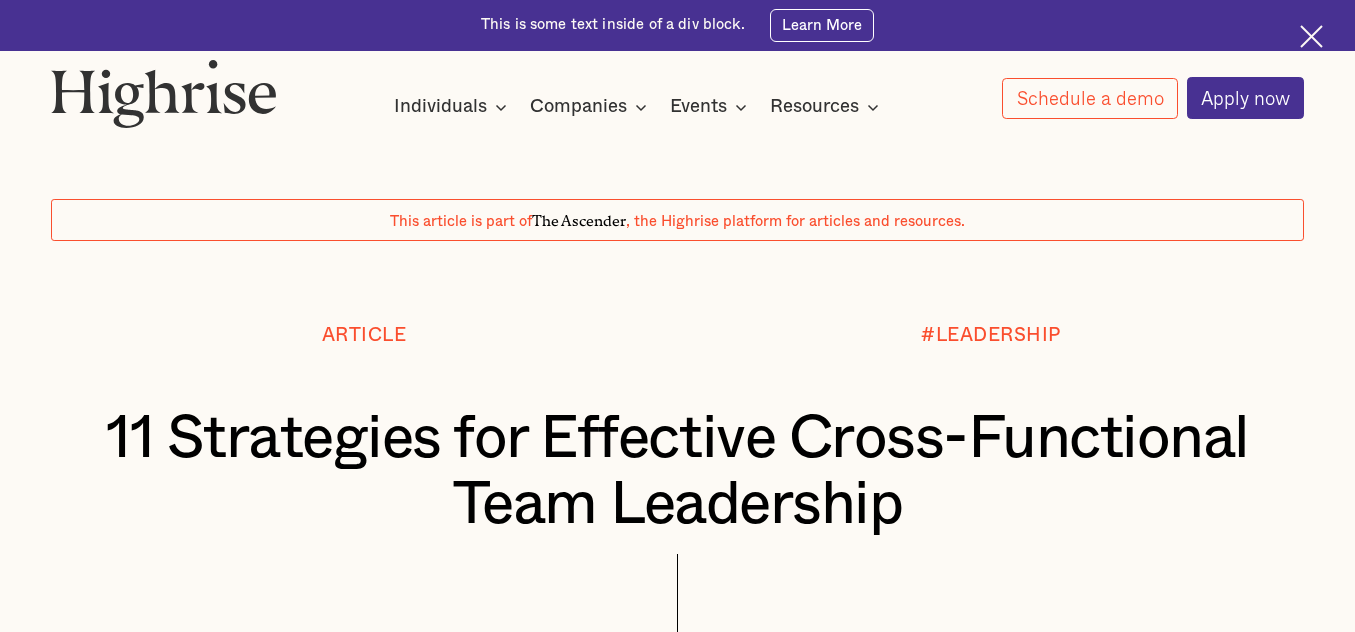 scroll, scrollTop: 0, scrollLeft: 0, axis: both 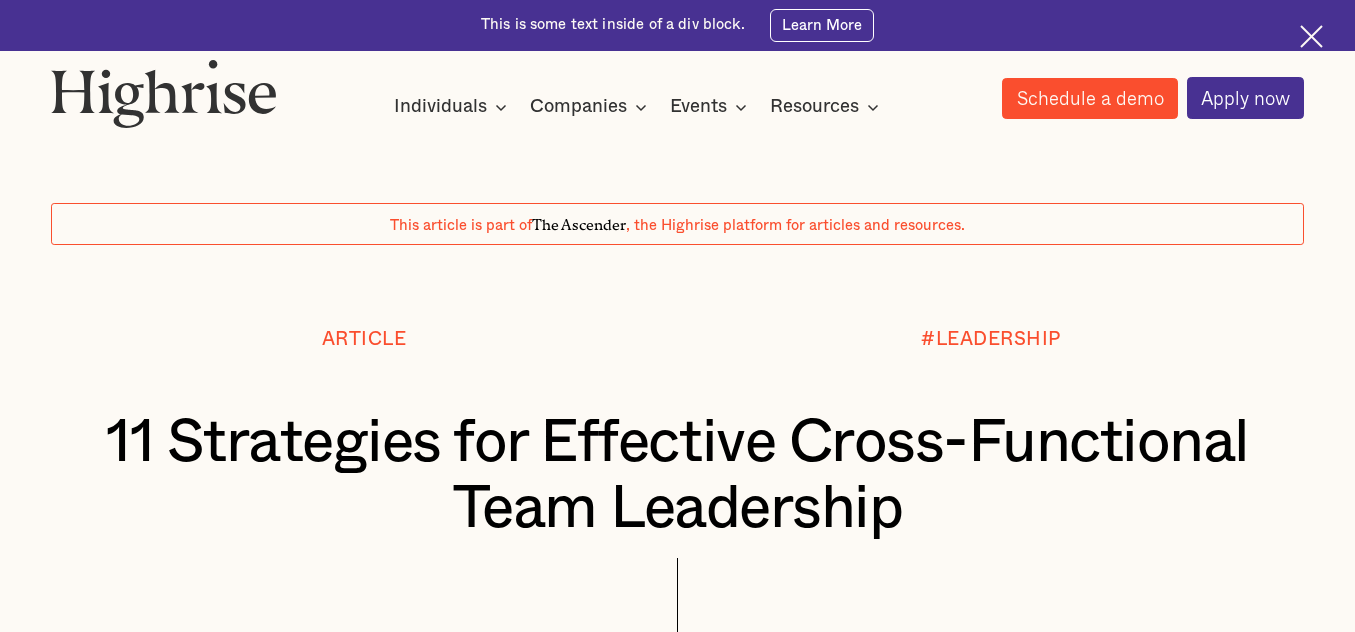 click on "Schedule a demo" at bounding box center [1090, 98] 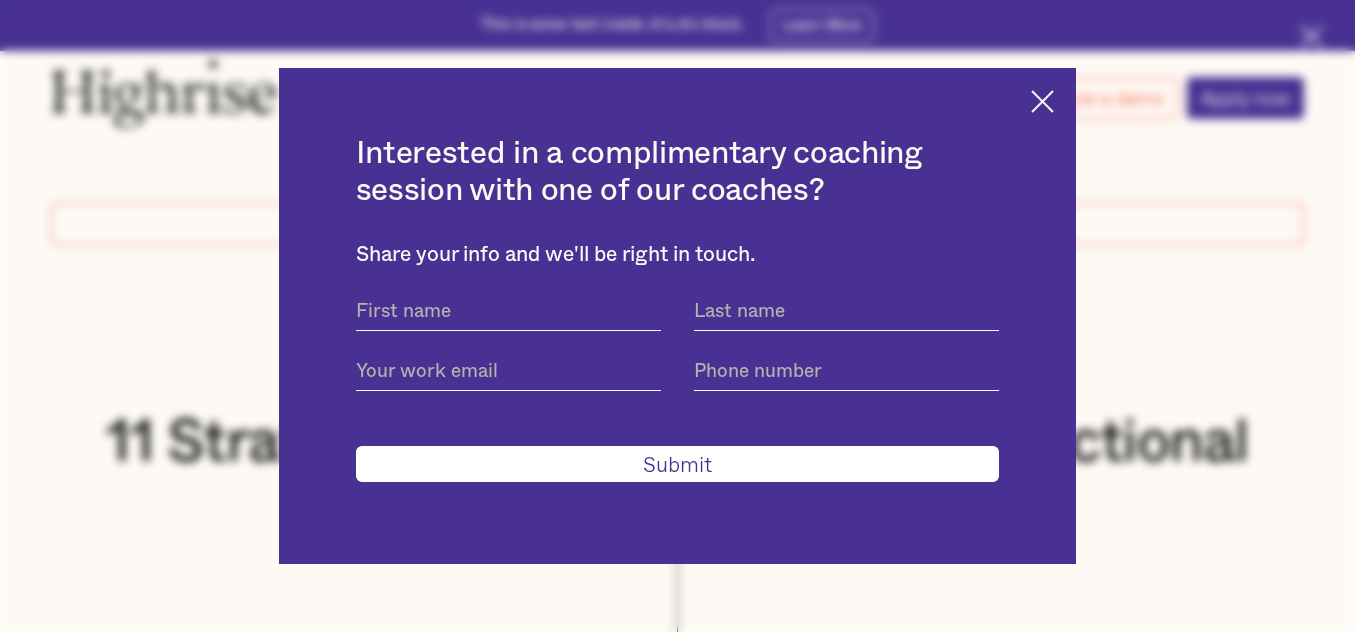 click at bounding box center (1042, 101) 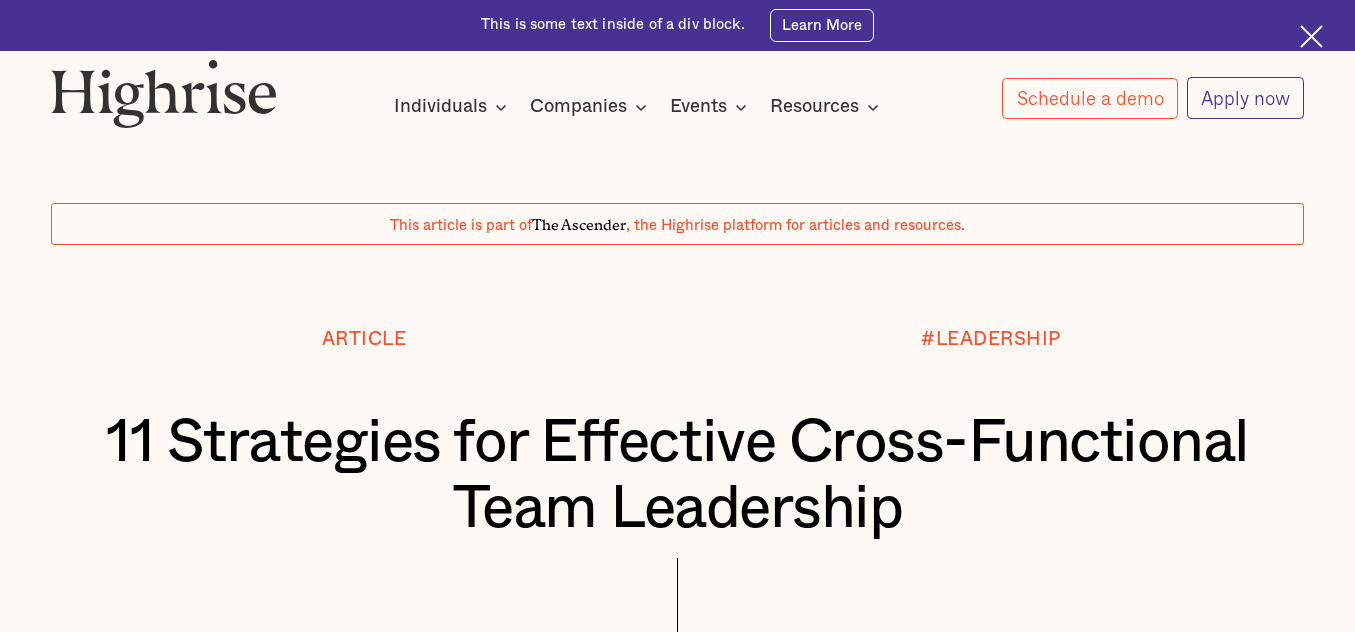 click on "Apply now" at bounding box center [1246, 98] 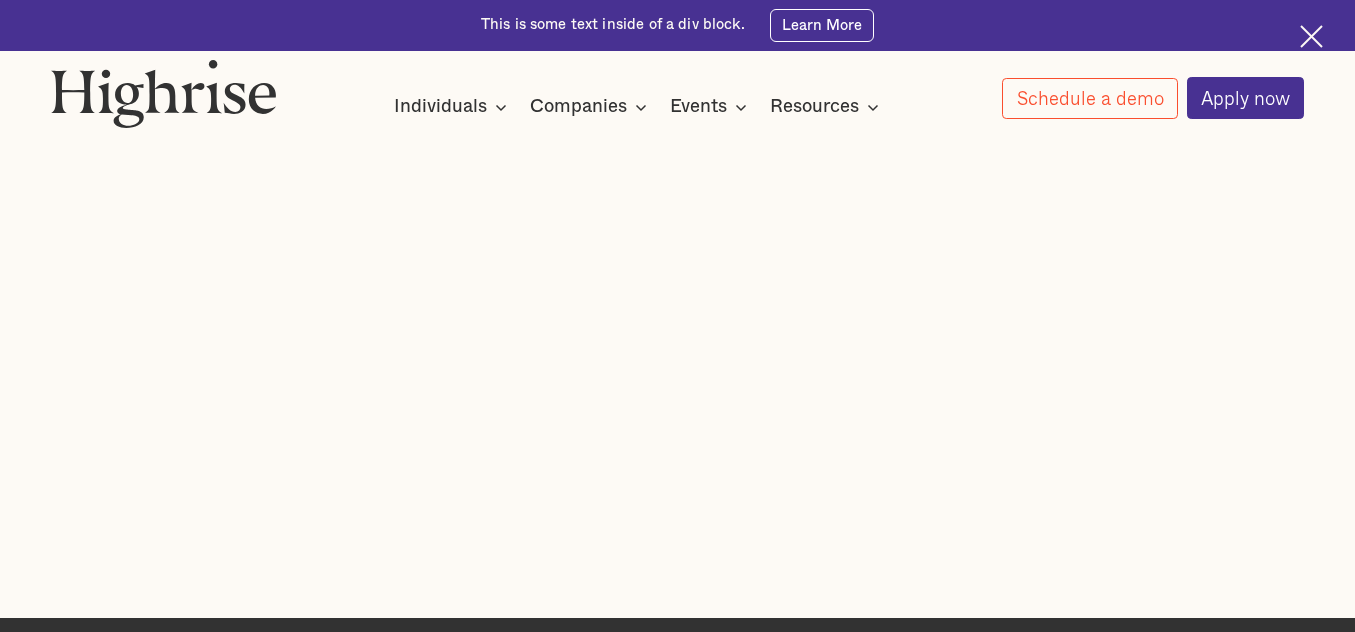 scroll, scrollTop: 0, scrollLeft: 0, axis: both 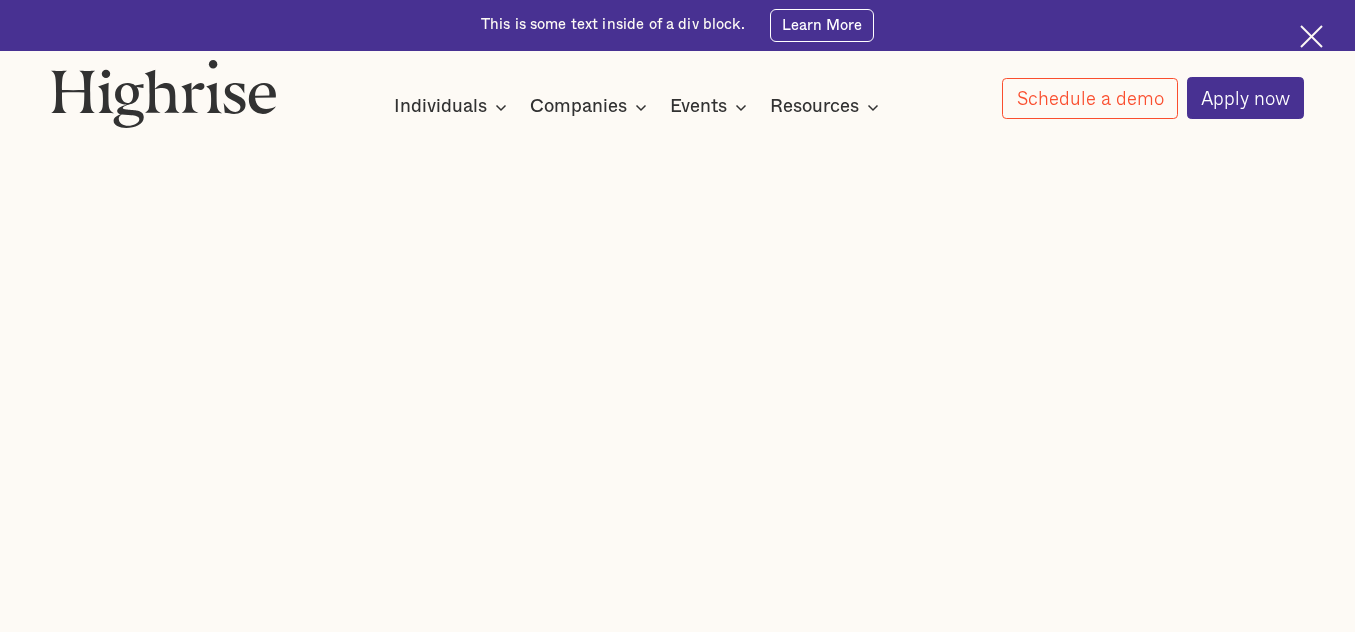 click at bounding box center (1311, 36) 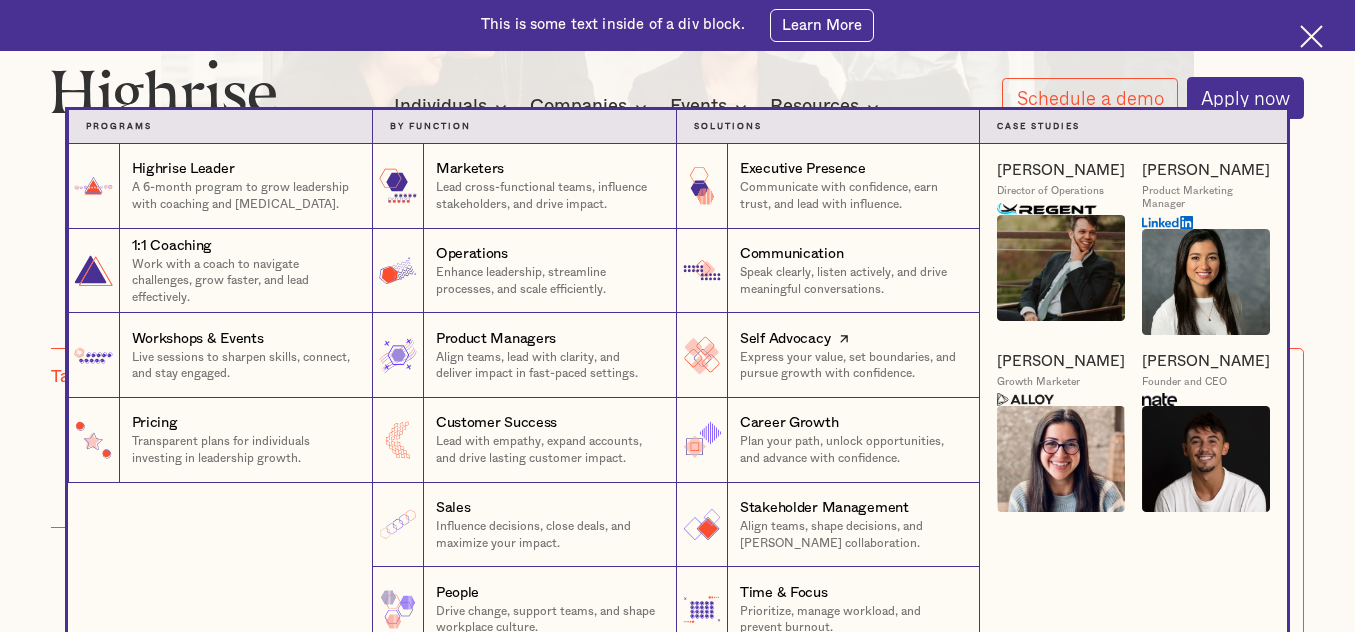 scroll, scrollTop: 1069, scrollLeft: 0, axis: vertical 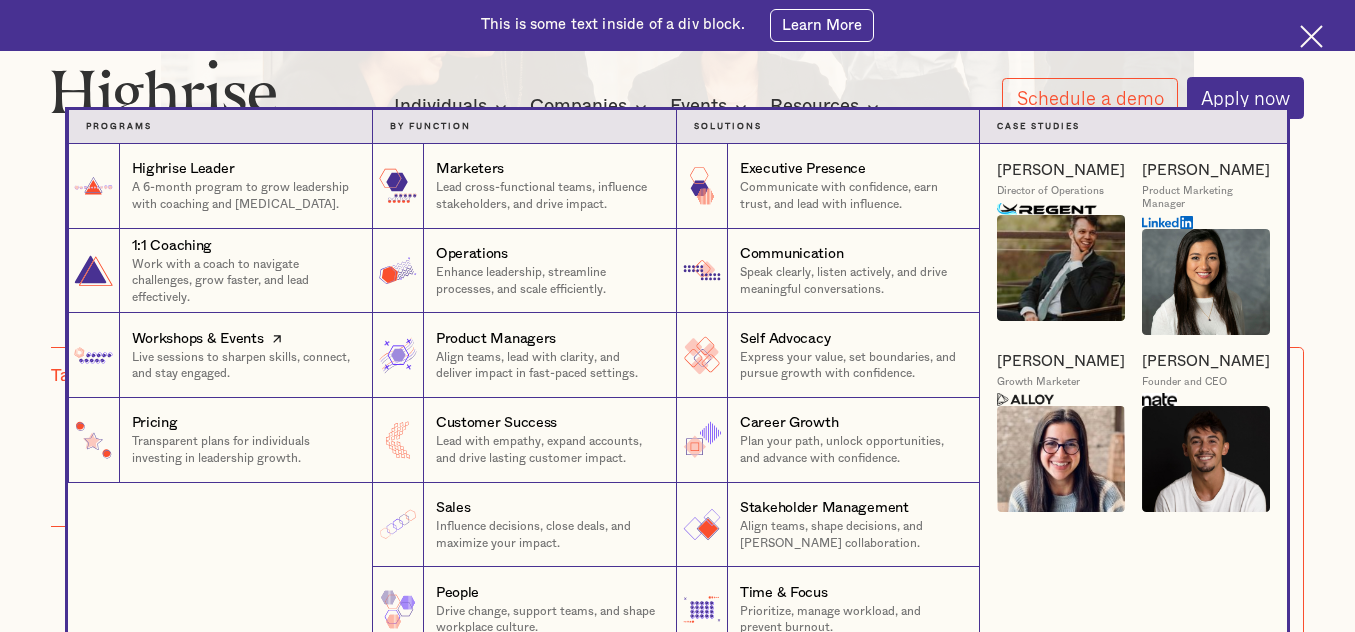 click on "Workshops & Events" at bounding box center [198, 339] 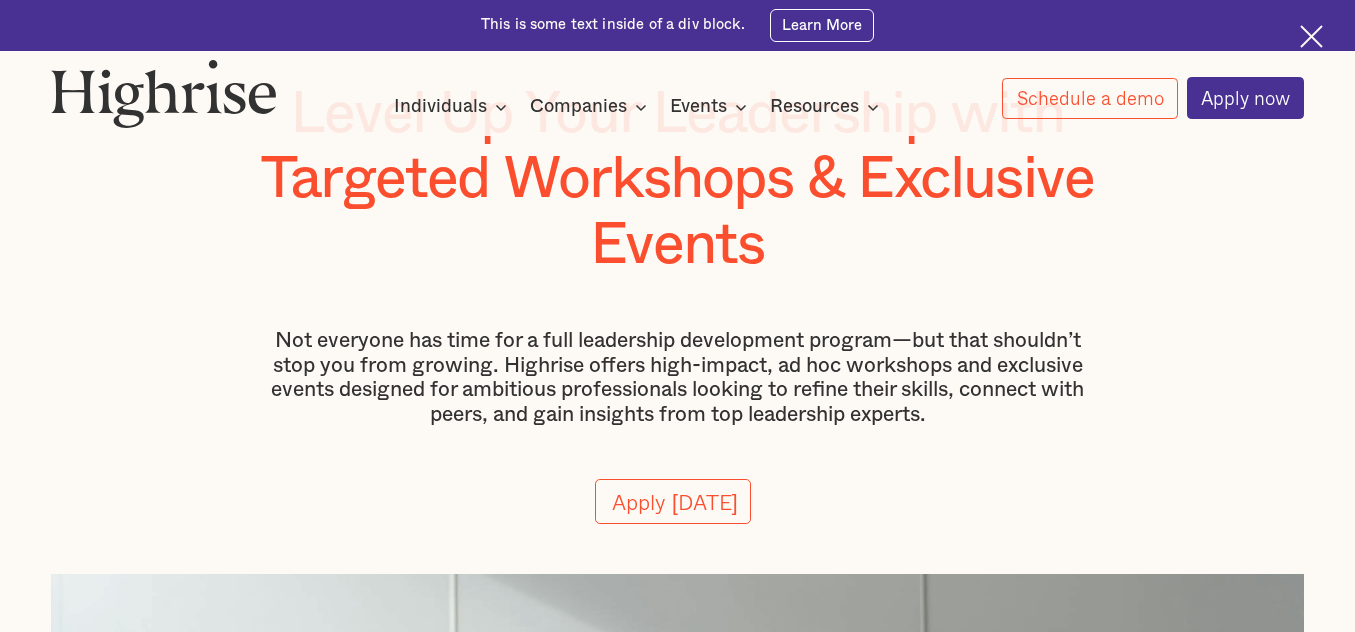 scroll, scrollTop: 0, scrollLeft: 0, axis: both 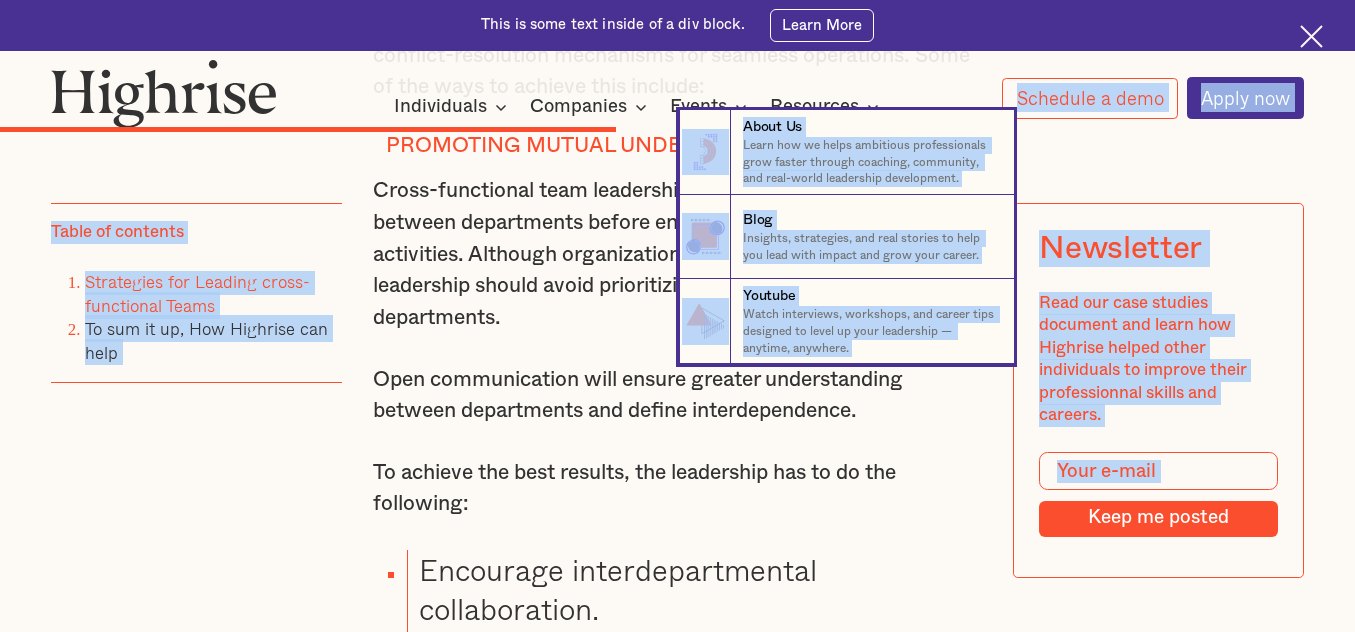 drag, startPoint x: 374, startPoint y: 194, endPoint x: 646, endPoint y: 158, distance: 274.372 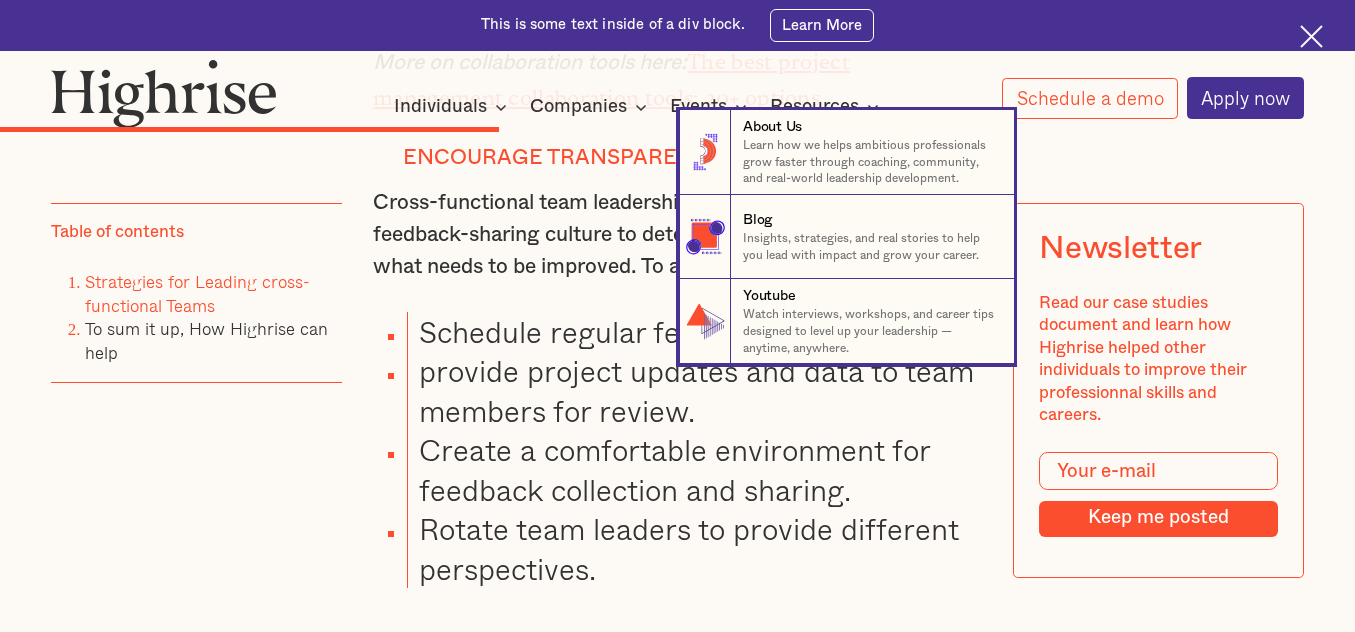 scroll, scrollTop: 6833, scrollLeft: 0, axis: vertical 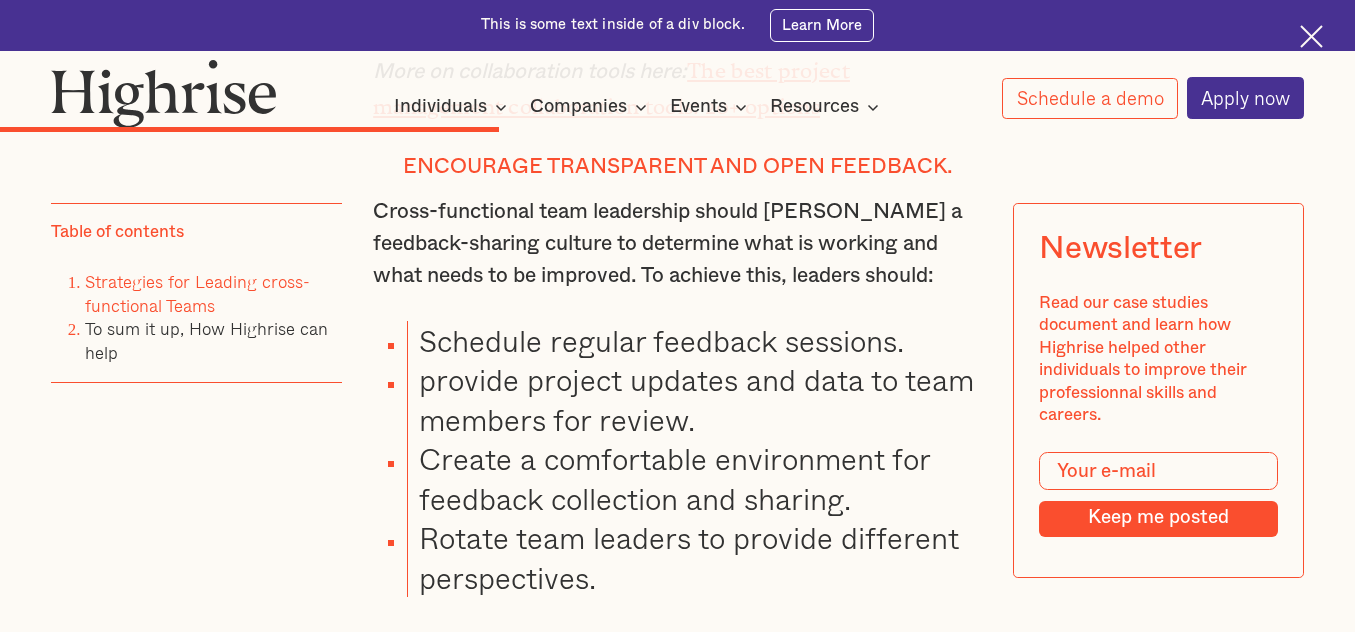click on "Rotate team leaders to provide different perspectives." at bounding box center [694, 557] 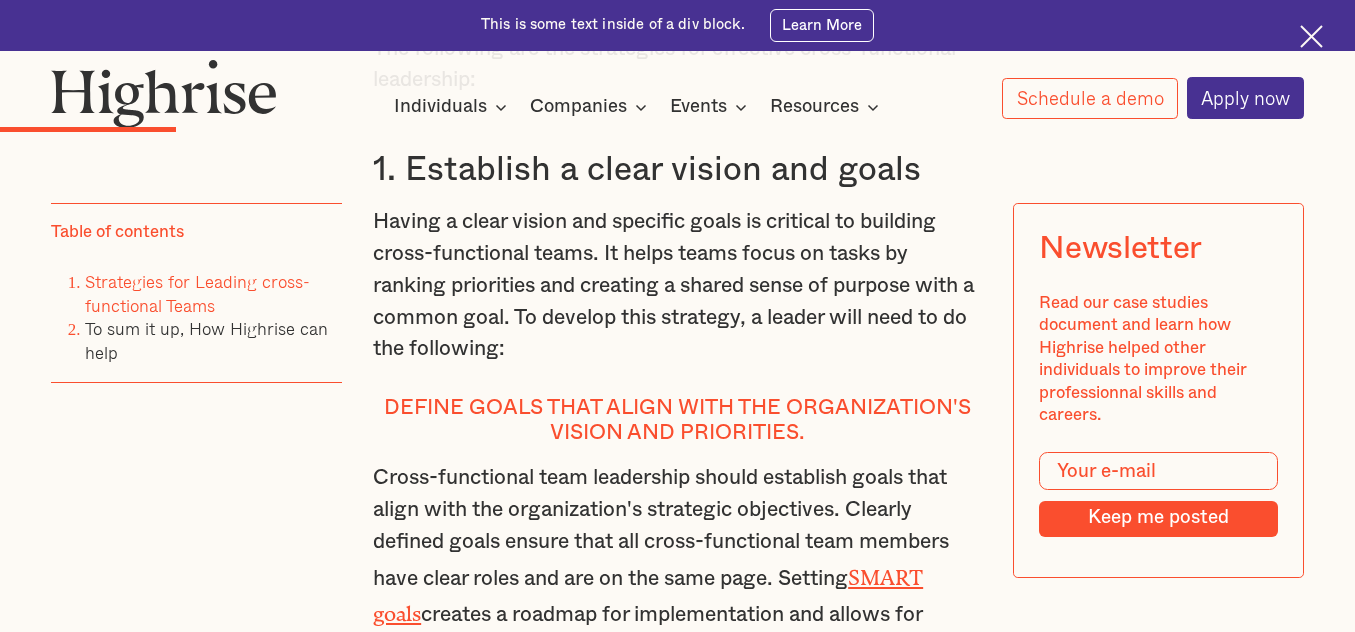 scroll, scrollTop: 3240, scrollLeft: 0, axis: vertical 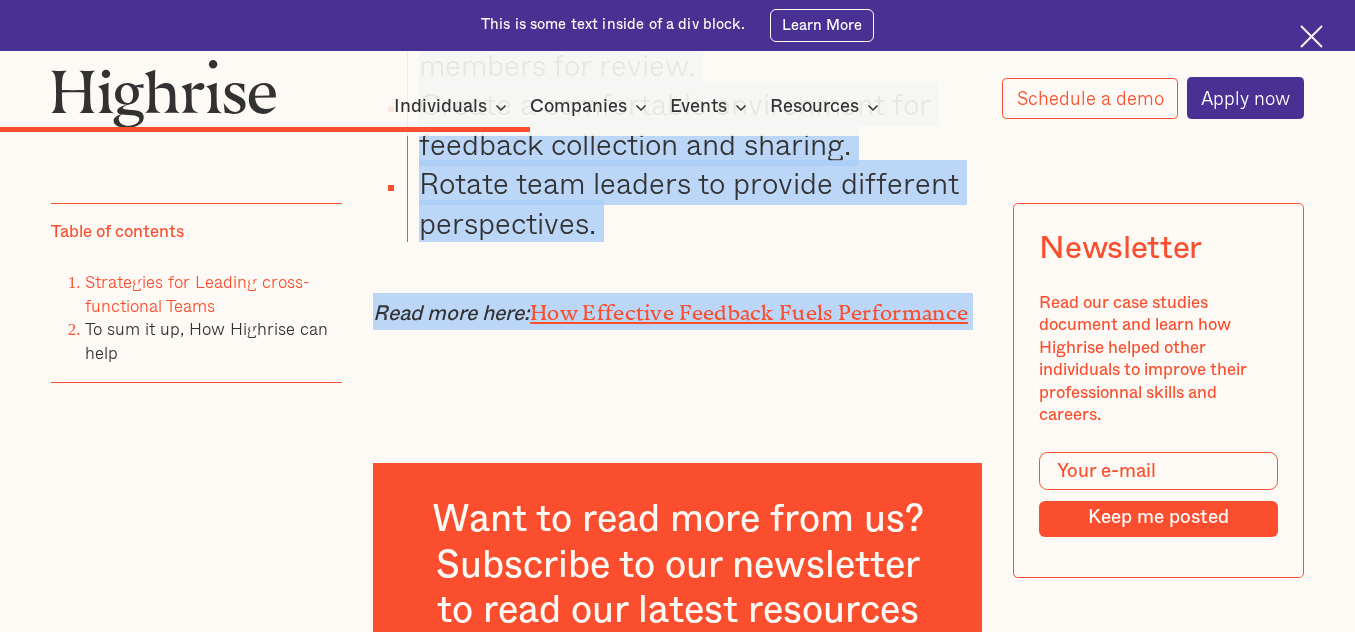 drag, startPoint x: 391, startPoint y: 206, endPoint x: 951, endPoint y: 445, distance: 608.86865 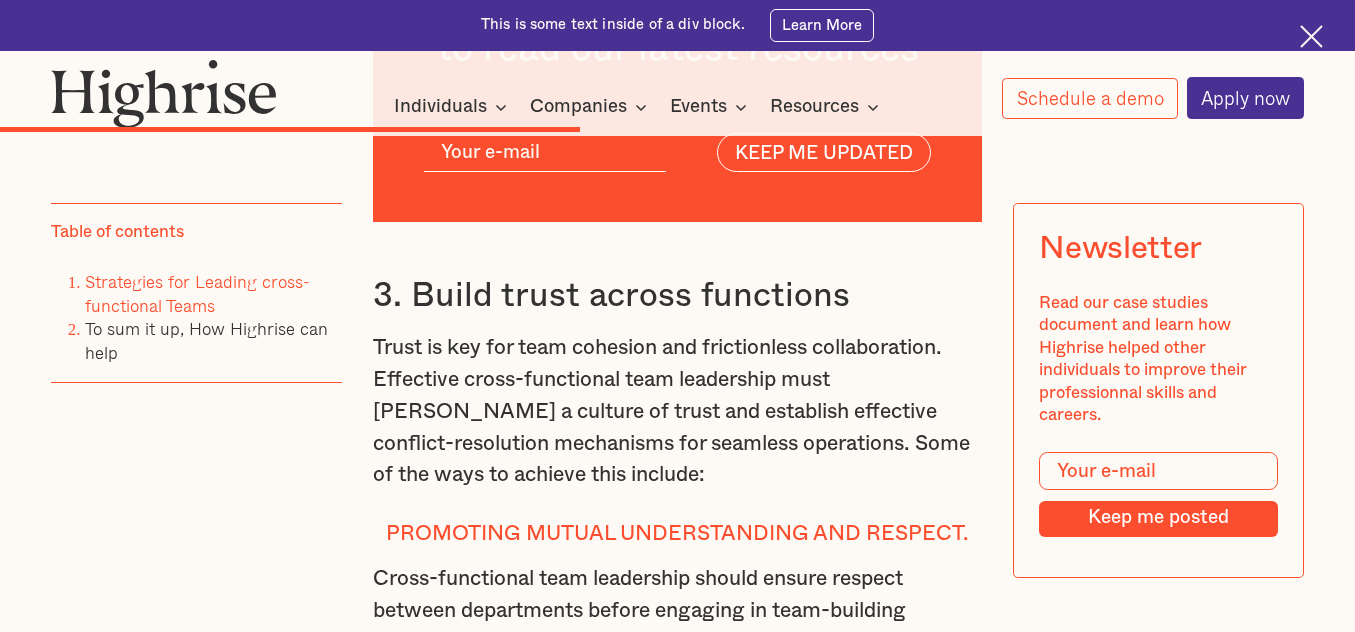 scroll, scrollTop: 7749, scrollLeft: 0, axis: vertical 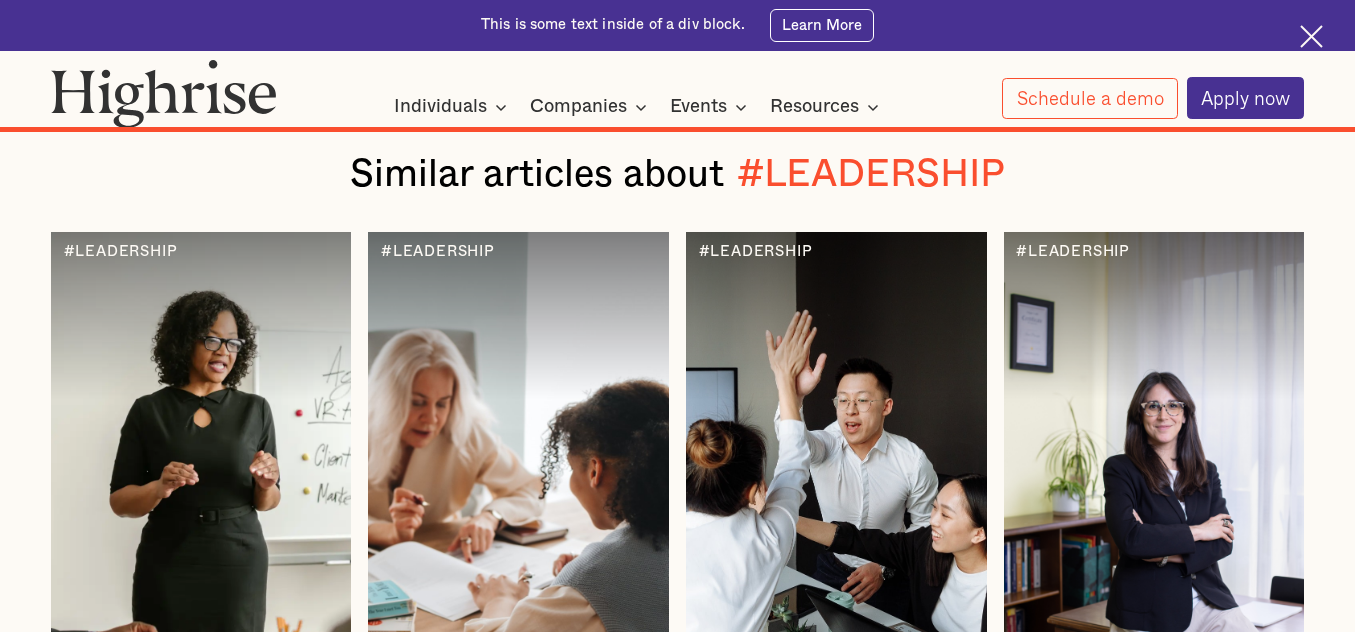 drag, startPoint x: 378, startPoint y: 354, endPoint x: 937, endPoint y: 137, distance: 599.64154 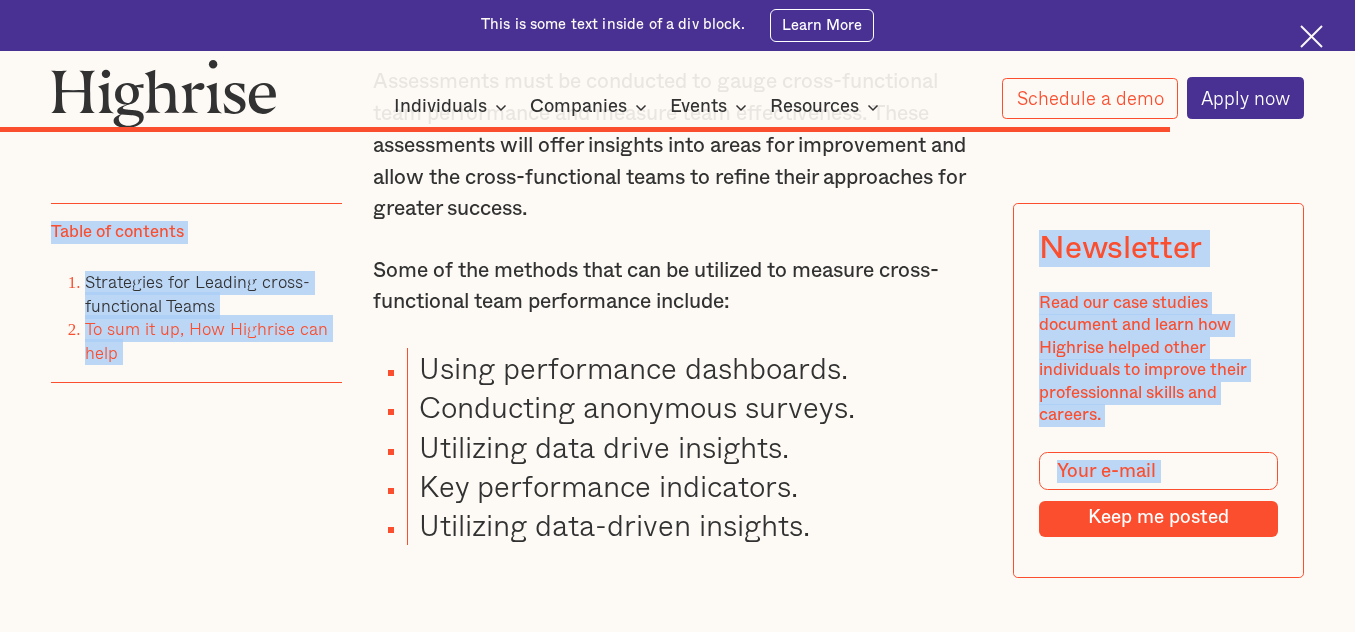 scroll, scrollTop: 14283, scrollLeft: 0, axis: vertical 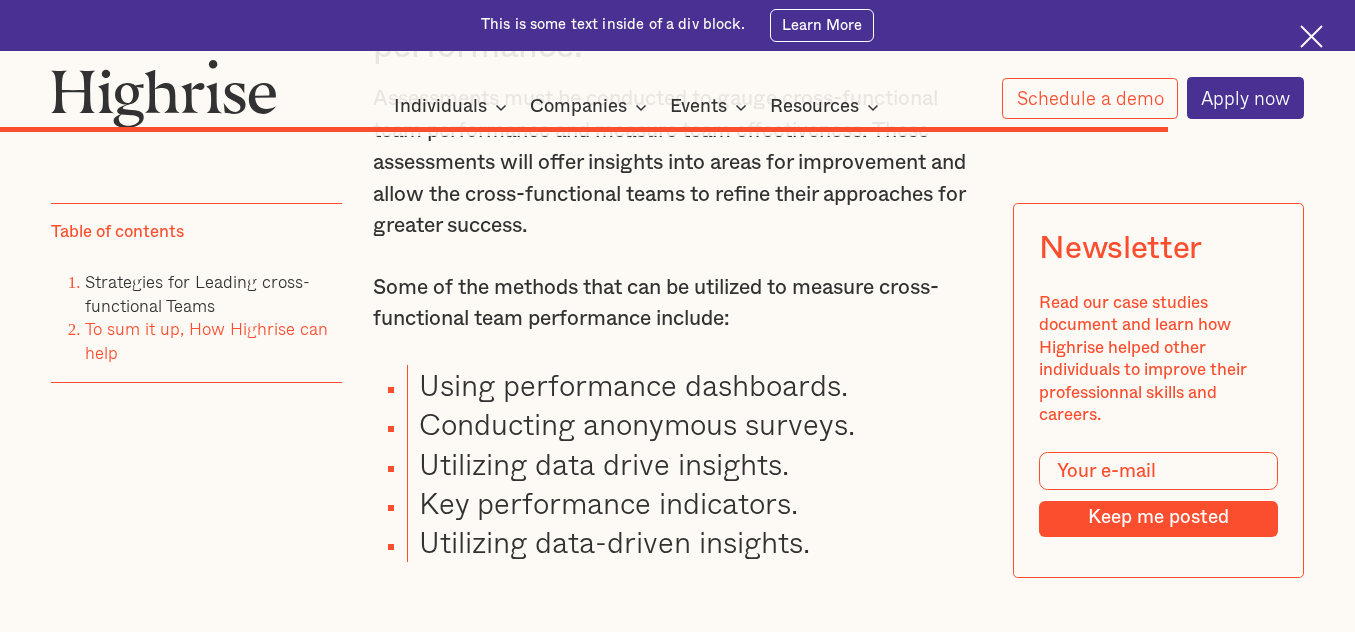 click on "Conducting anonymous surveys." at bounding box center (694, 423) 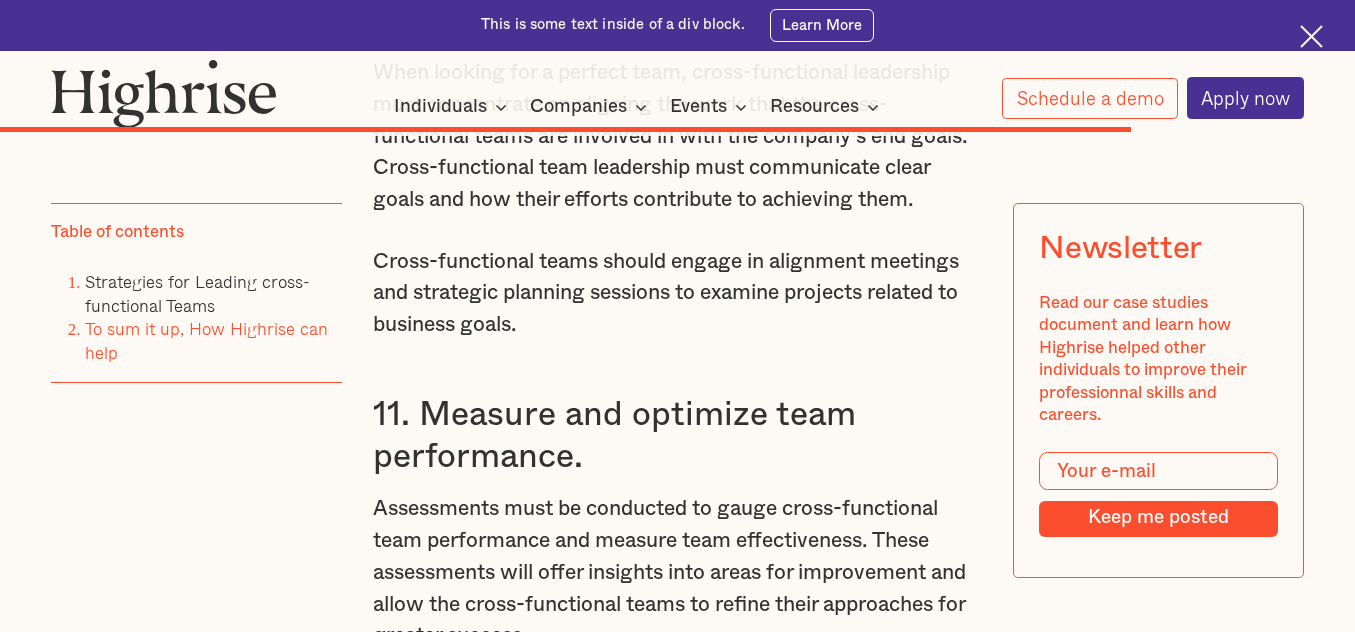 scroll, scrollTop: 13872, scrollLeft: 0, axis: vertical 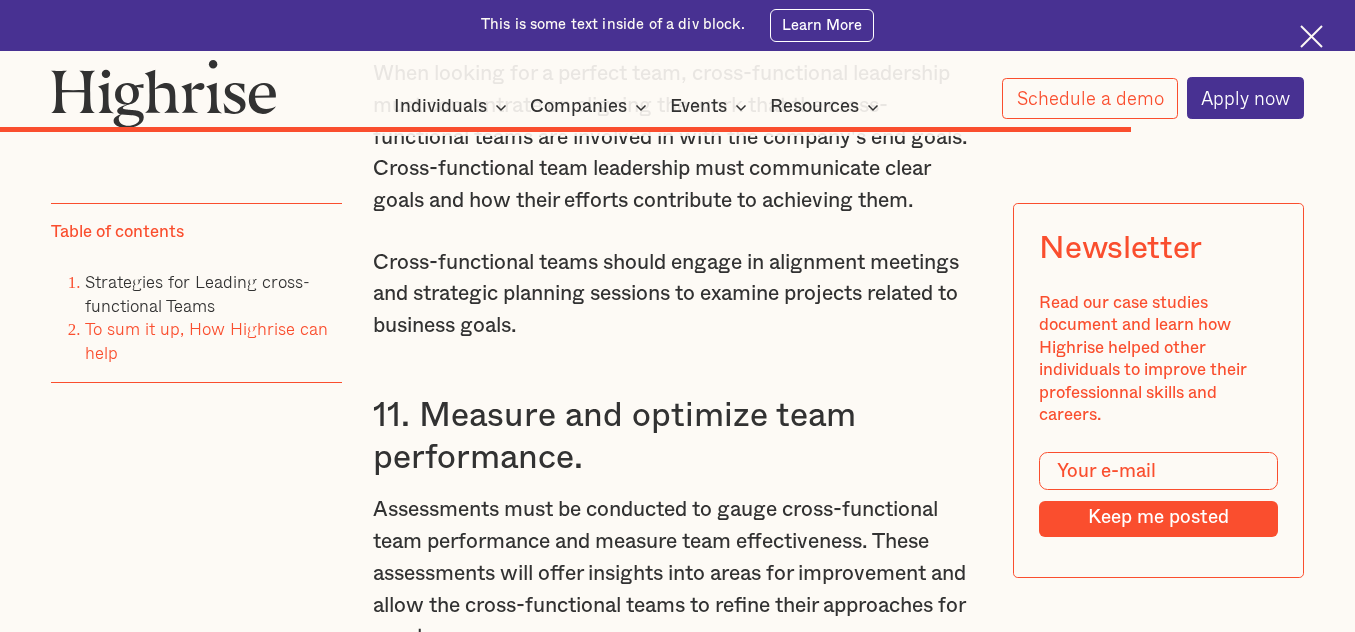 click on "11. Measure and optimize team performance." at bounding box center (677, 437) 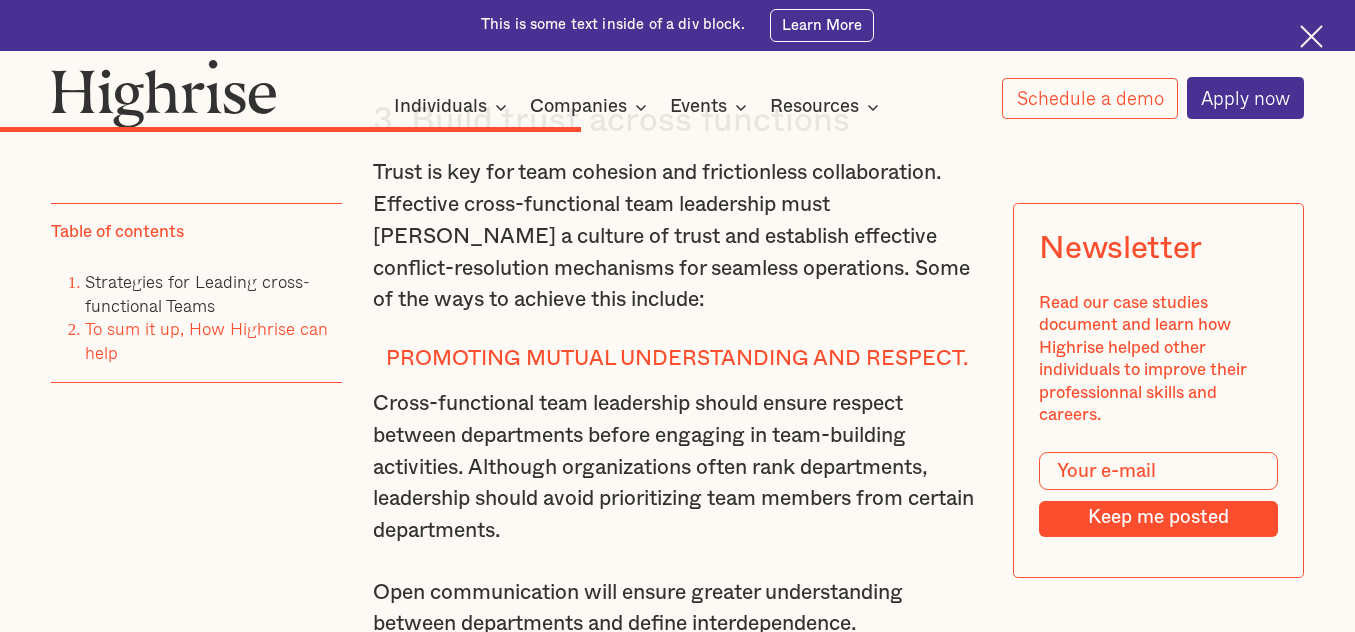 scroll, scrollTop: 7931, scrollLeft: 0, axis: vertical 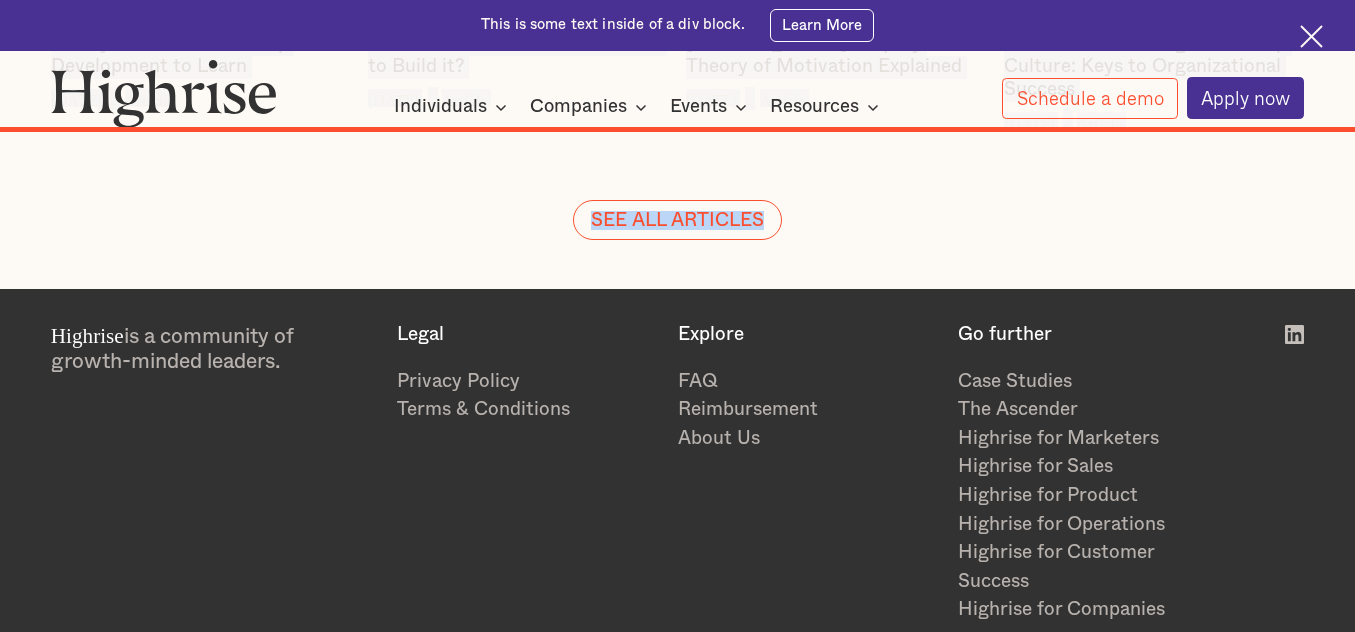 drag, startPoint x: 379, startPoint y: 168, endPoint x: 874, endPoint y: 169, distance: 495.001 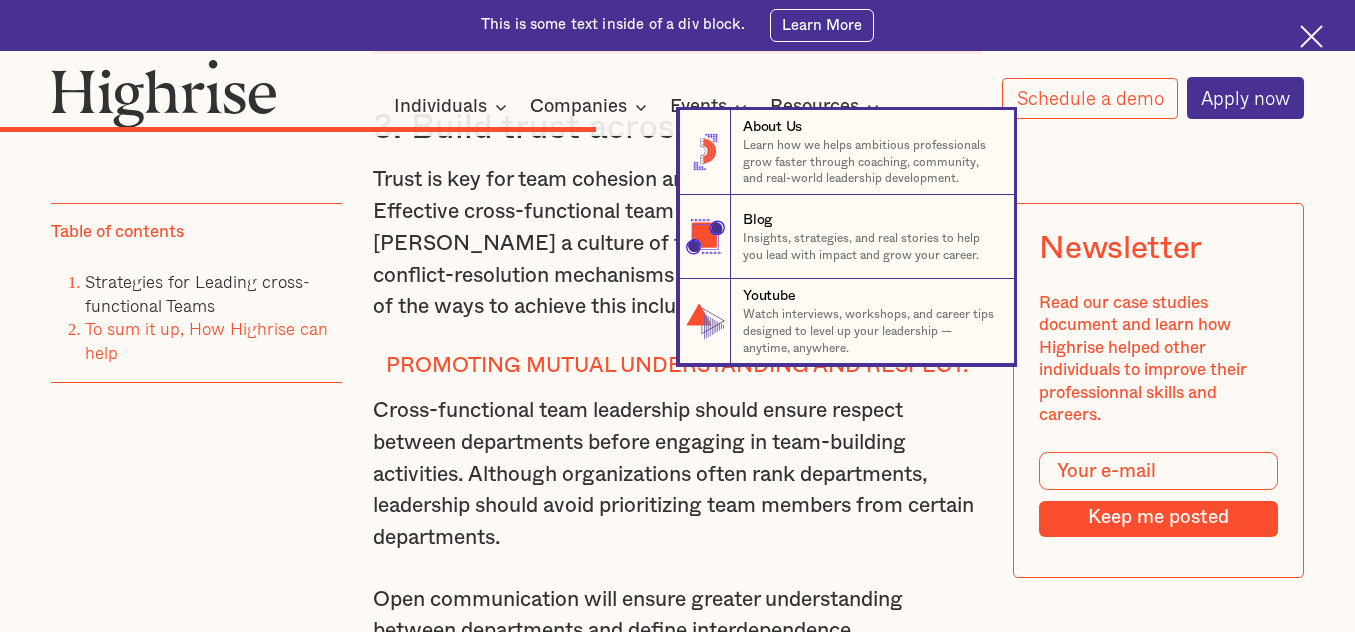 scroll, scrollTop: 7930, scrollLeft: 0, axis: vertical 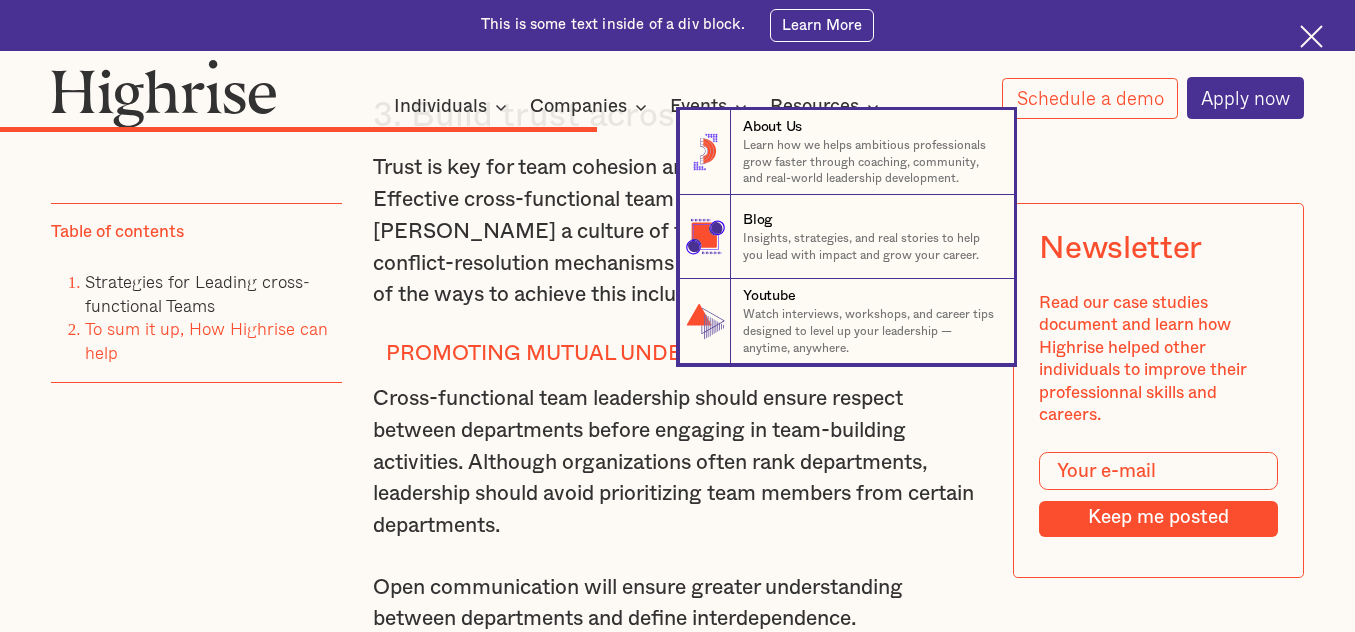 click on "8 About Us
Learn how we helps ambitious professionals grow faster through coaching, community, and real-world leadership development. 8 Resources Blog
Insights, strategies, and real stories to help you lead with impact and grow your career. 8 Resources Youtube
Watch interviews, workshops, and career tips designed to level up your leadership — anytime, anywhere. 8 Resources" at bounding box center (677, 237) 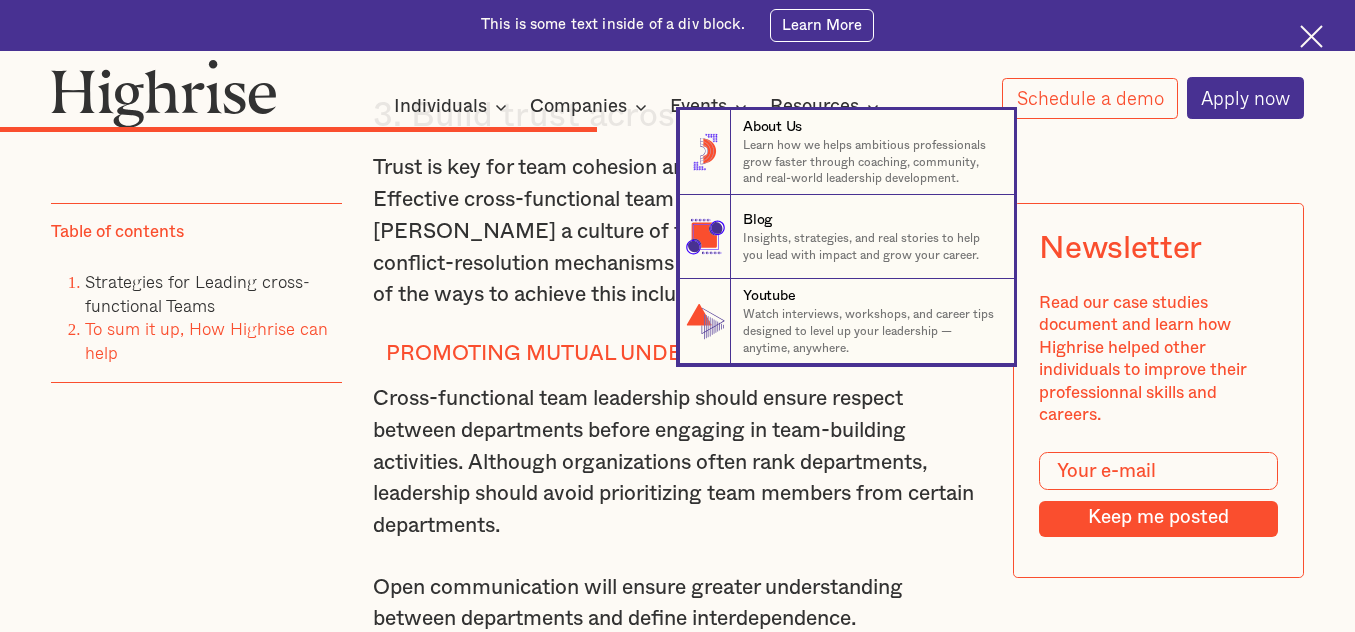 click on "8 About Us
Learn how we helps ambitious professionals grow faster through coaching, community, and real-world leadership development. 8 Resources Blog
Insights, strategies, and real stories to help you lead with impact and grow your career. 8 Resources Youtube
Watch interviews, workshops, and career tips designed to level up your leadership — anytime, anywhere. 8 Resources" at bounding box center [677, 237] 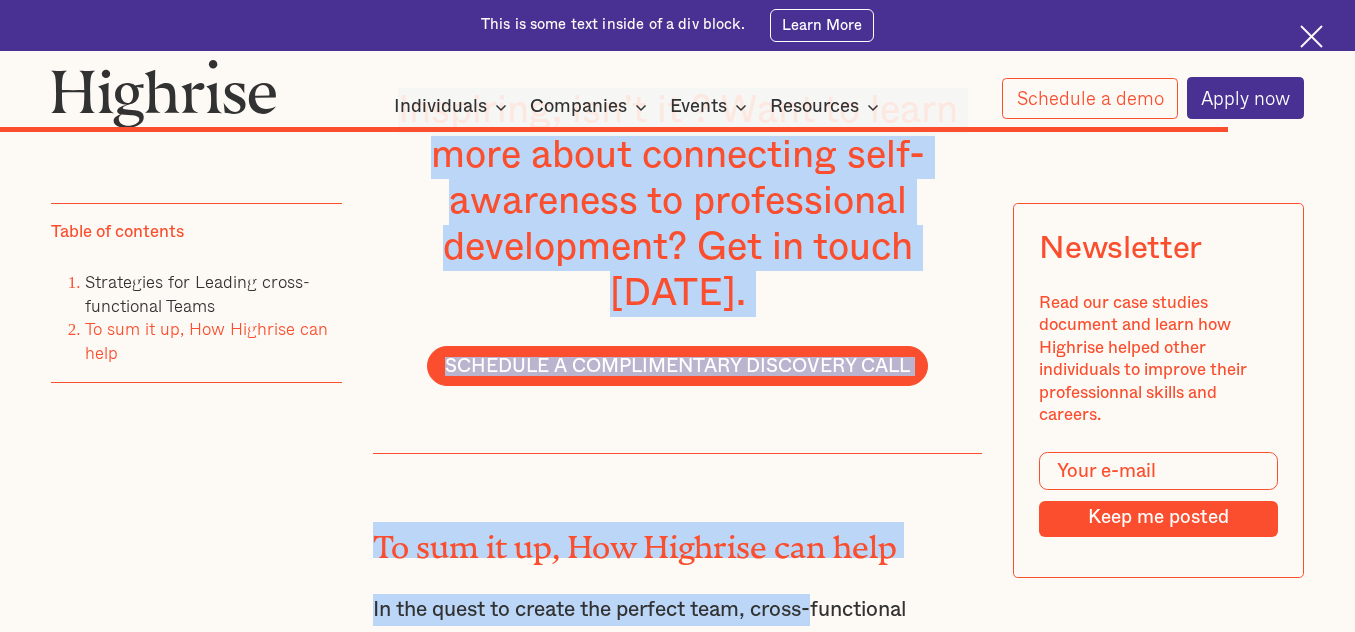scroll, scrollTop: 14995, scrollLeft: 0, axis: vertical 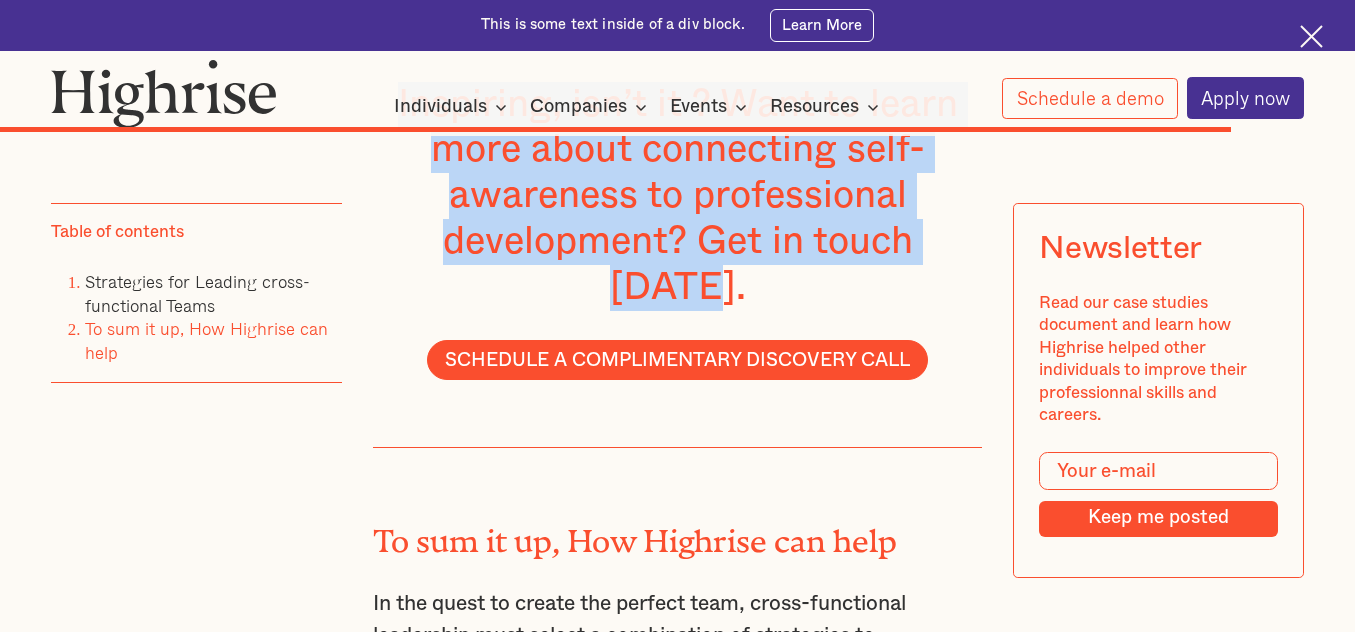 drag, startPoint x: 401, startPoint y: 171, endPoint x: 969, endPoint y: 325, distance: 588.5066 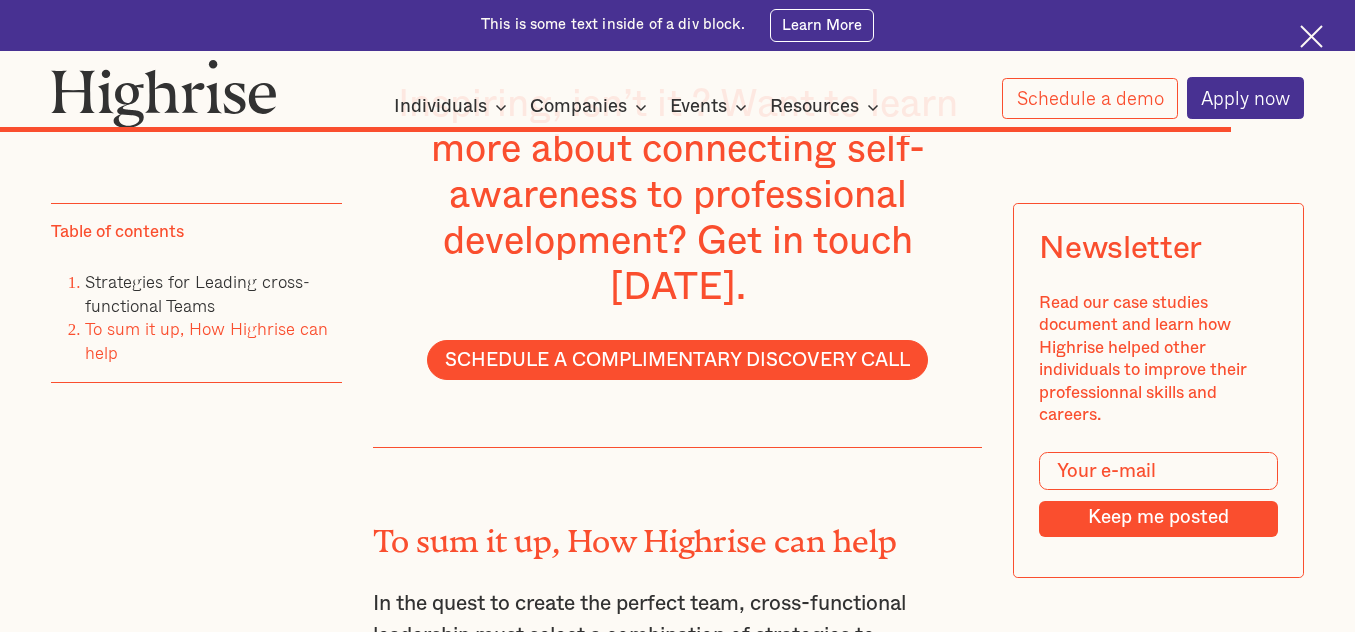 click on "To sum it up, How Highrise can help" at bounding box center [647, 534] 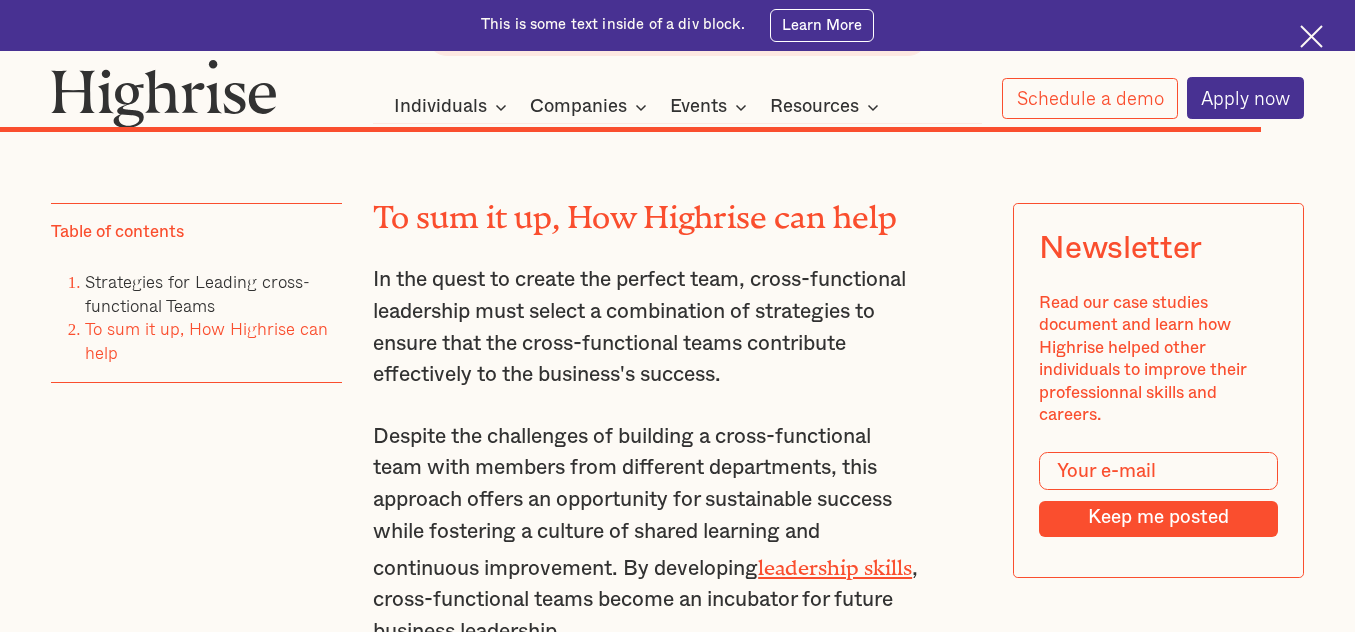 scroll, scrollTop: 15318, scrollLeft: 0, axis: vertical 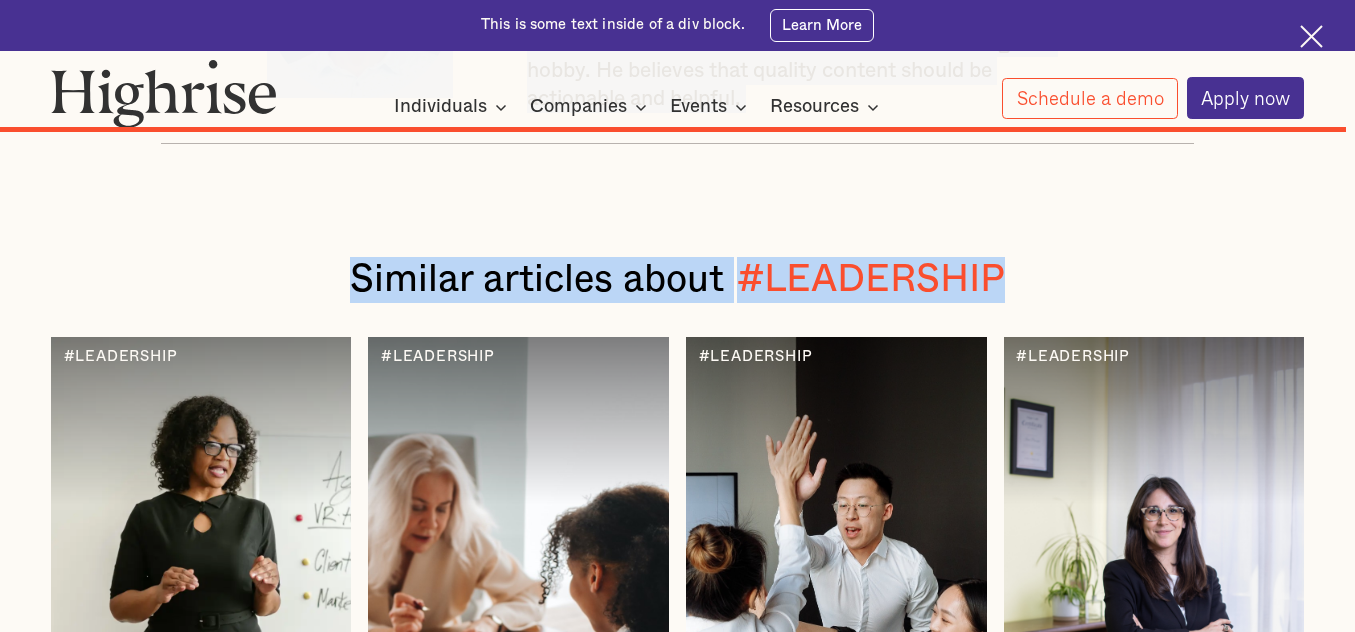 drag, startPoint x: 378, startPoint y: 206, endPoint x: 1000, endPoint y: 201, distance: 622.0201 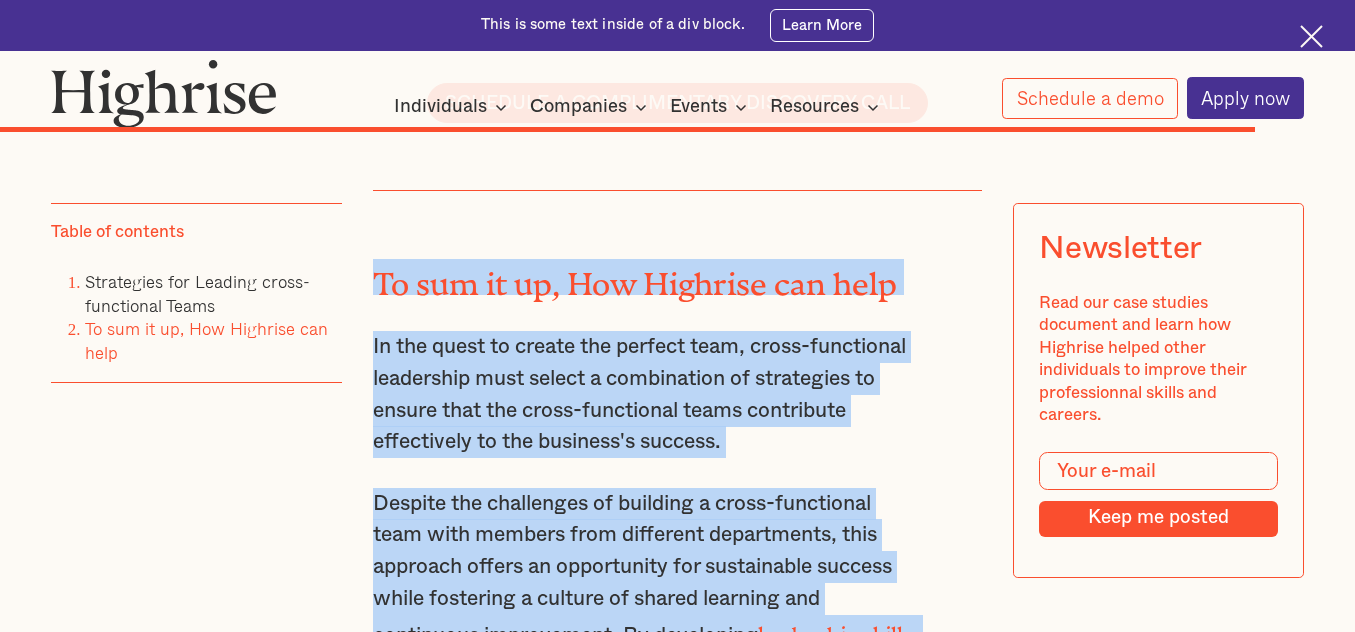 scroll, scrollTop: 15251, scrollLeft: 0, axis: vertical 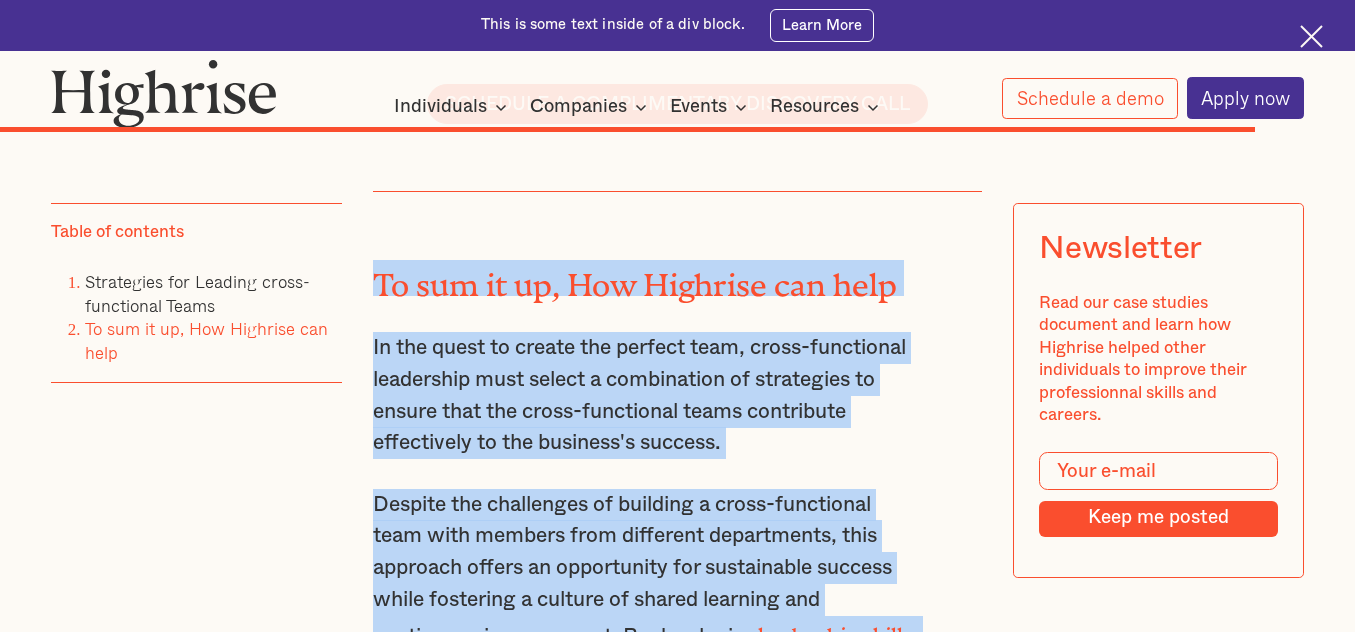 click on "‍ source freepik Successful leadership begins with managing the workforce across different departments. Individuals with various talents, experiences, and perspectives must be brought together to build functional teams to innovate solutions to complex projects and achieve success. This is the art of cross-functional team leadership.  The challenge leaders face when pursuing successful cross-functional team building is the potential of creating siloed teams that will be ineffective and inefficient and erecting communication barriers. Siloed leadership narrows the leader's focus to specific departments instead of focusing on a wider vision for the organization.  Modern leaders must have cross-functional skills to avoid the problems caused by siloed departments. They help maximize team performance, promote team collaboration, and save time on projects.  ‍ Strategies for Leading cross-functional Teams The following are the strategies for effective cross-functional leadership: SMART goals communication styles" at bounding box center [677, -6524] 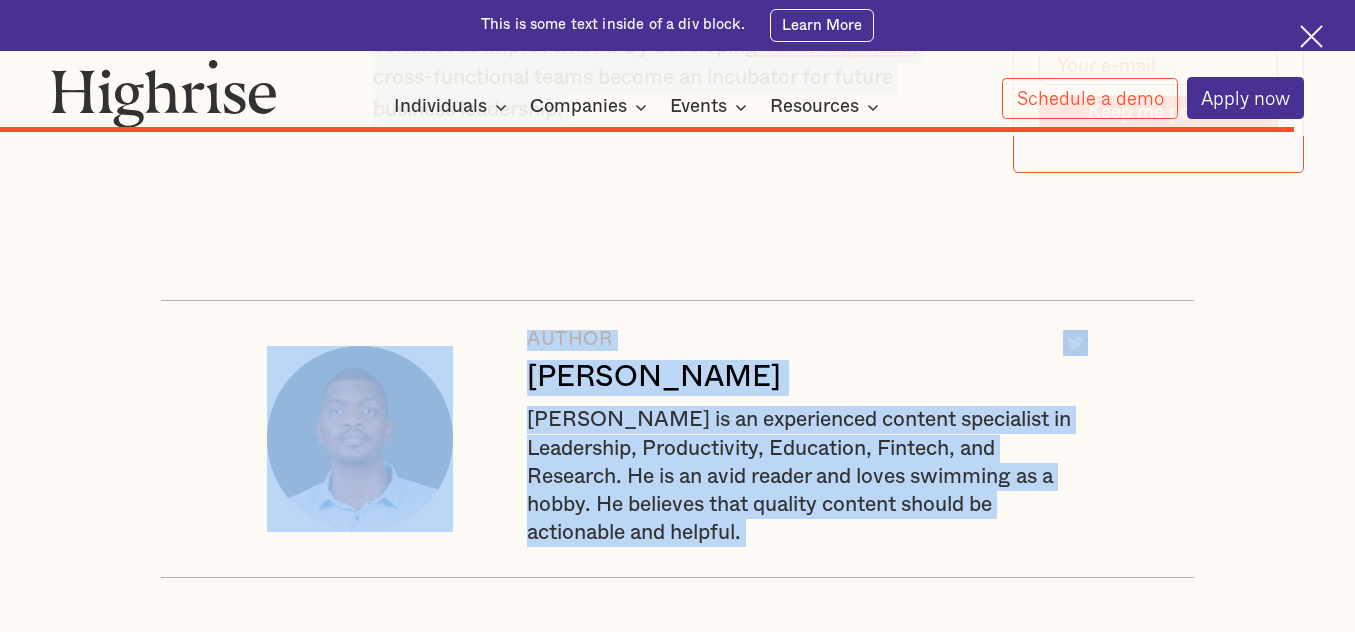scroll, scrollTop: 16034, scrollLeft: 0, axis: vertical 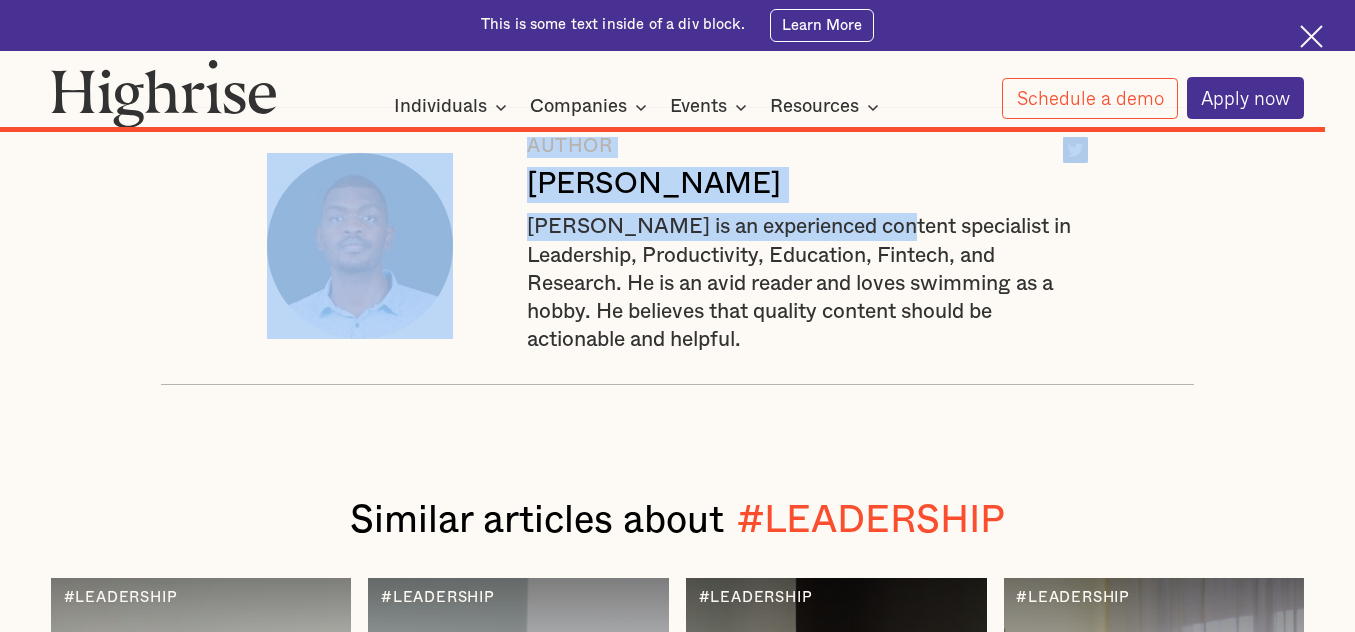 drag, startPoint x: 377, startPoint y: 273, endPoint x: 895, endPoint y: 161, distance: 529.9698 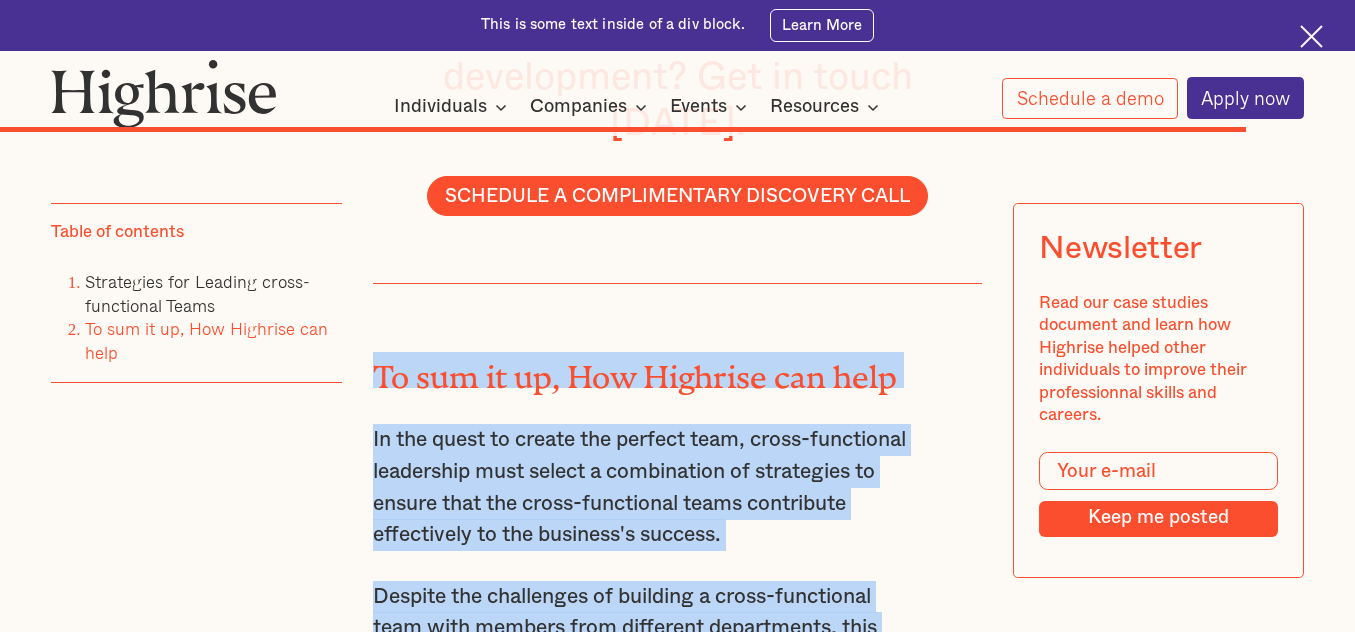 scroll, scrollTop: 15149, scrollLeft: 0, axis: vertical 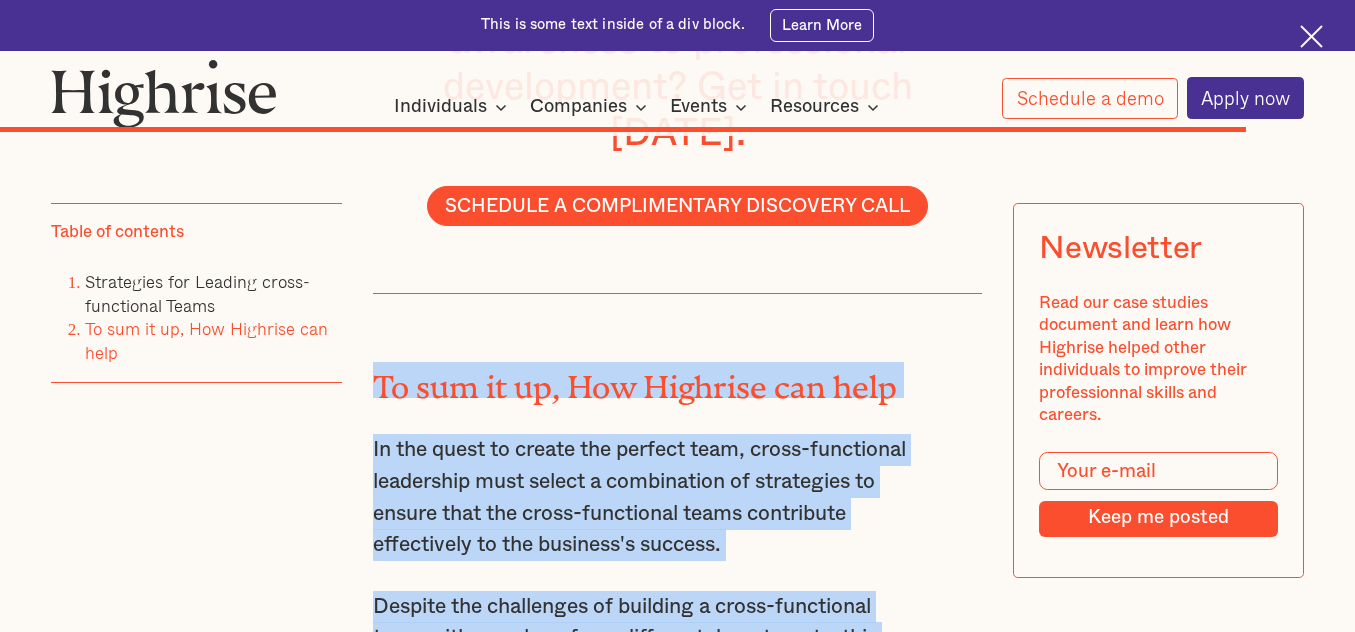 click on "‍ source freepik Successful leadership begins with managing the workforce across different departments. Individuals with various talents, experiences, and perspectives must be brought together to build functional teams to innovate solutions to complex projects and achieve success. This is the art of cross-functional team leadership.  The challenge leaders face when pursuing successful cross-functional team building is the potential of creating siloed teams that will be ineffective and inefficient and erecting communication barriers. Siloed leadership narrows the leader's focus to specific departments instead of focusing on a wider vision for the organization.  Modern leaders must have cross-functional skills to avoid the problems caused by siloed departments. They help maximize team performance, promote team collaboration, and save time on projects.  ‍ Strategies for Leading cross-functional Teams The following are the strategies for effective cross-functional leadership: SMART goals communication styles" at bounding box center [677, -6422] 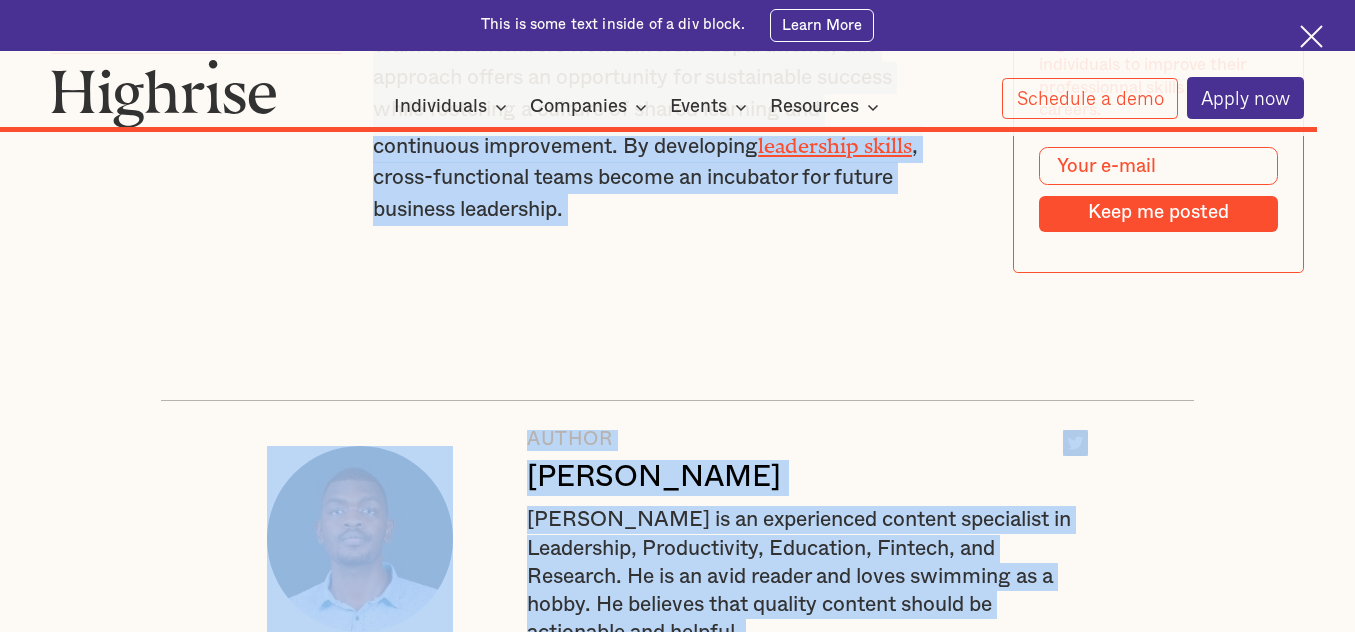 scroll, scrollTop: 16010, scrollLeft: 0, axis: vertical 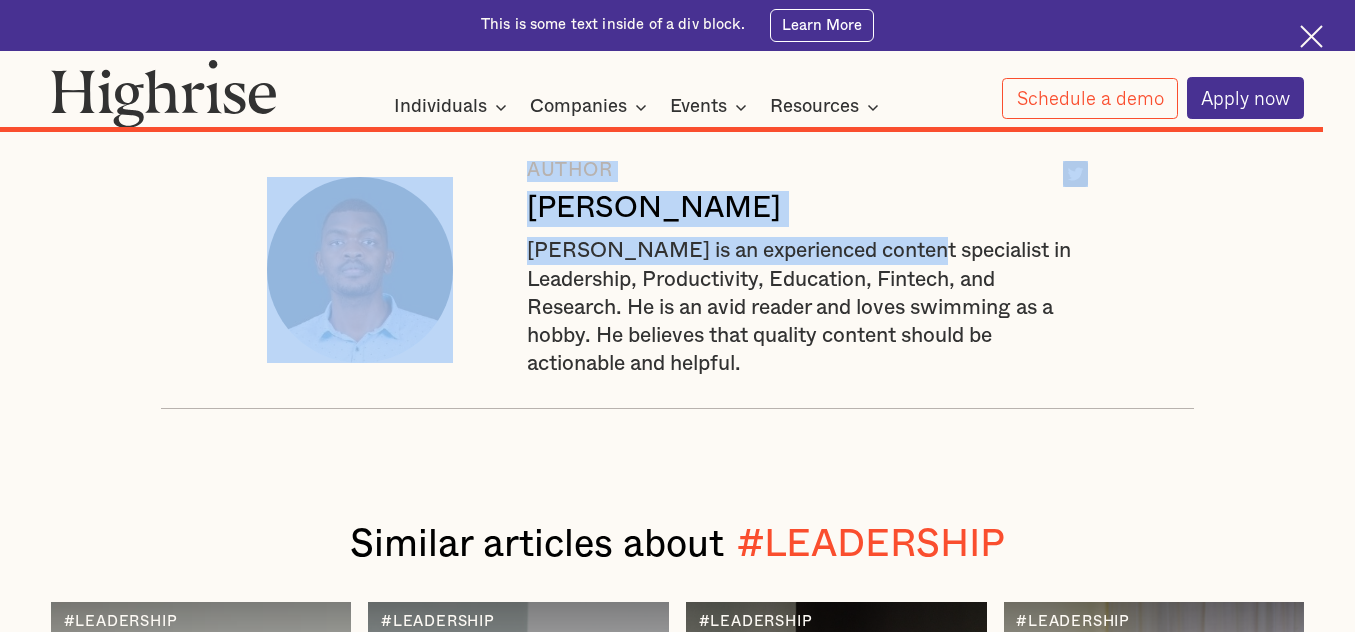 drag, startPoint x: 375, startPoint y: 376, endPoint x: 932, endPoint y: 171, distance: 593.52673 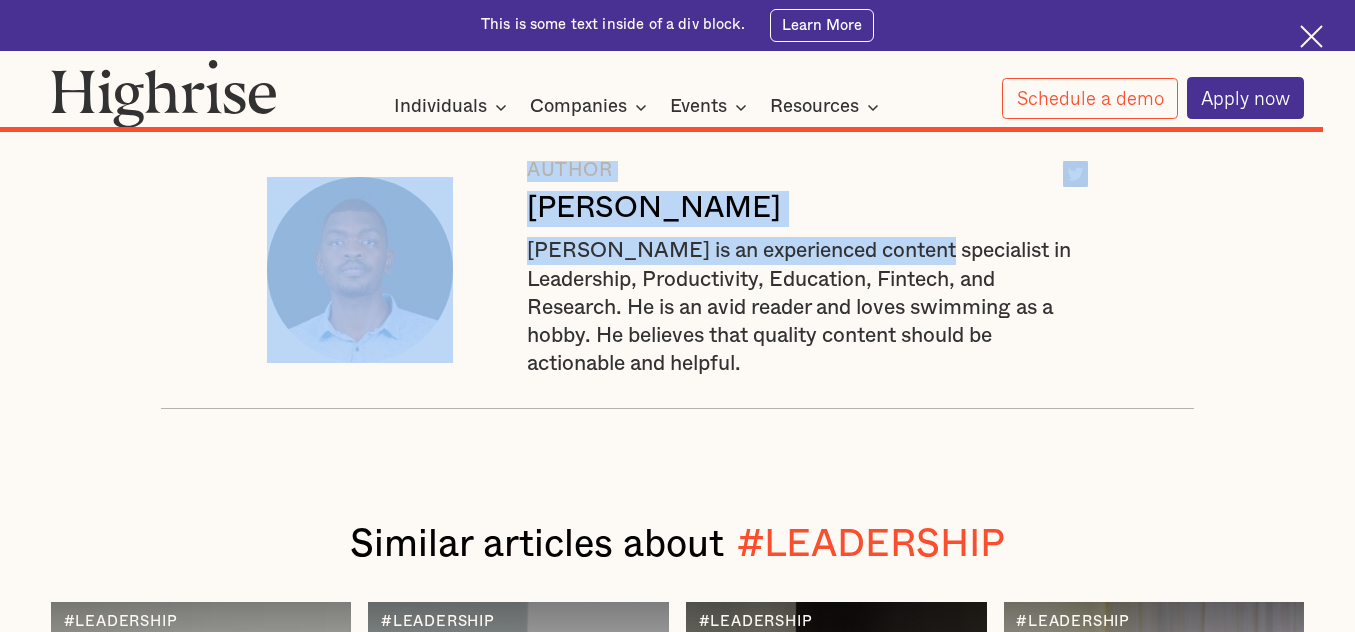 click on "AUTHOR [PERSON_NAME] [PERSON_NAME] is an experienced content specialist in Leadership, Productivity, Education, Fintech, and Research. He is an avid reader and loves swimming as a hobby. He believes that quality content should be actionable and helpful." at bounding box center (677, 270) 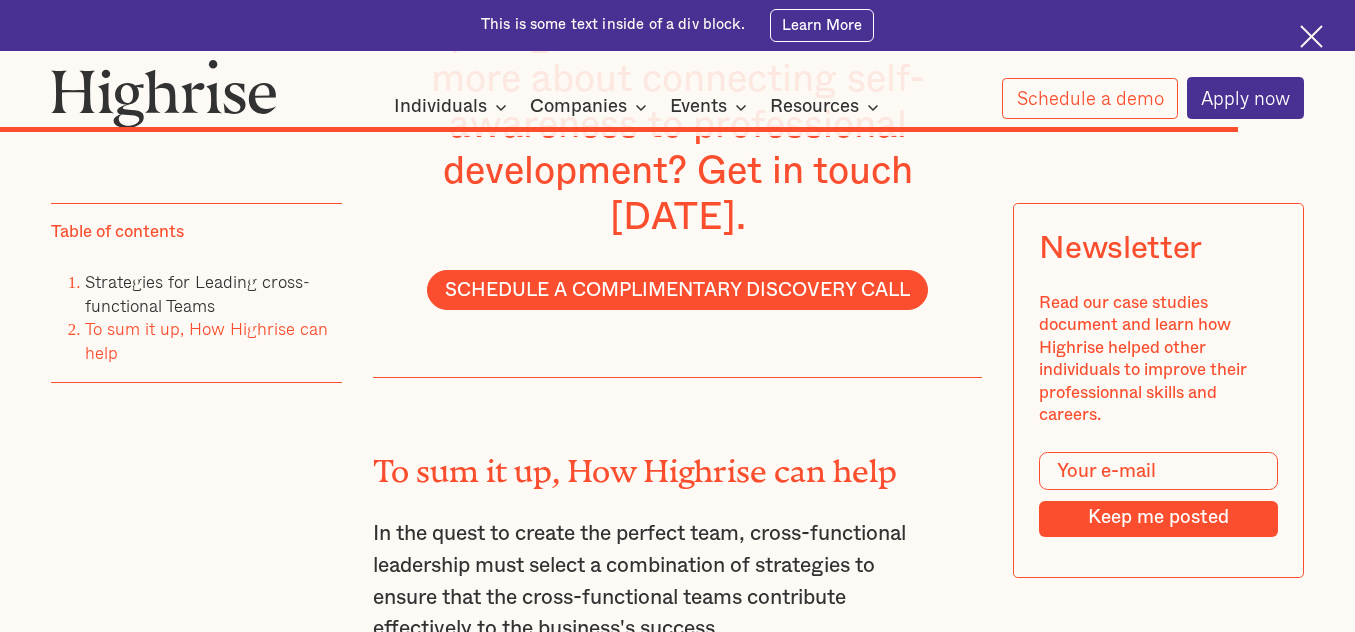 scroll, scrollTop: 15064, scrollLeft: 0, axis: vertical 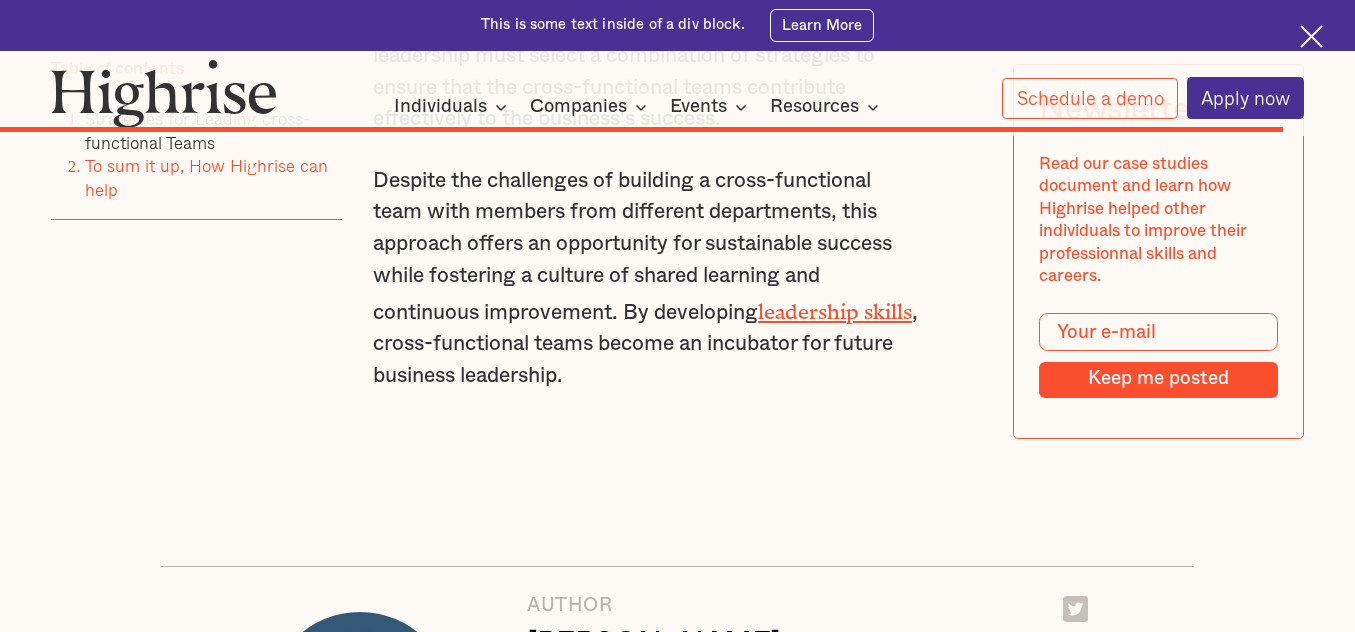 drag, startPoint x: 378, startPoint y: 464, endPoint x: 877, endPoint y: 391, distance: 504.3114 